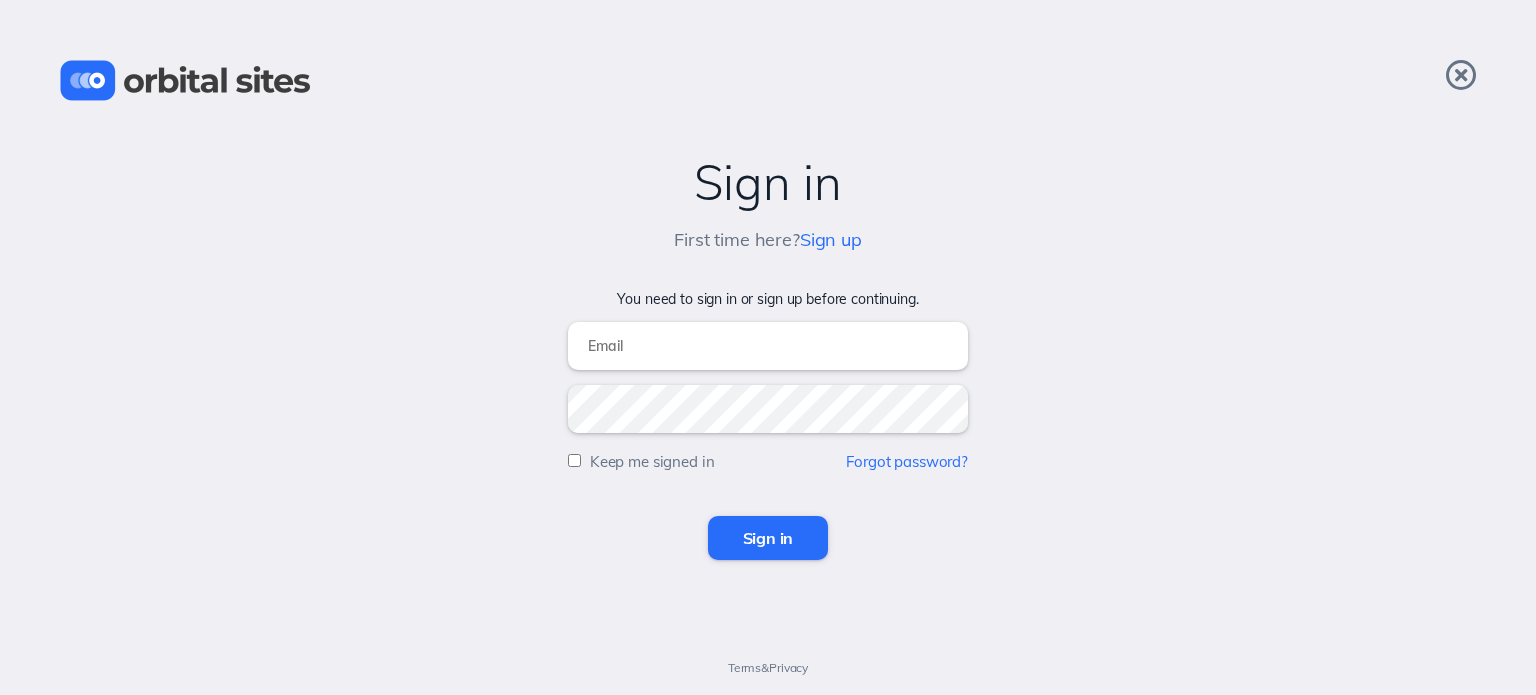 scroll, scrollTop: 0, scrollLeft: 0, axis: both 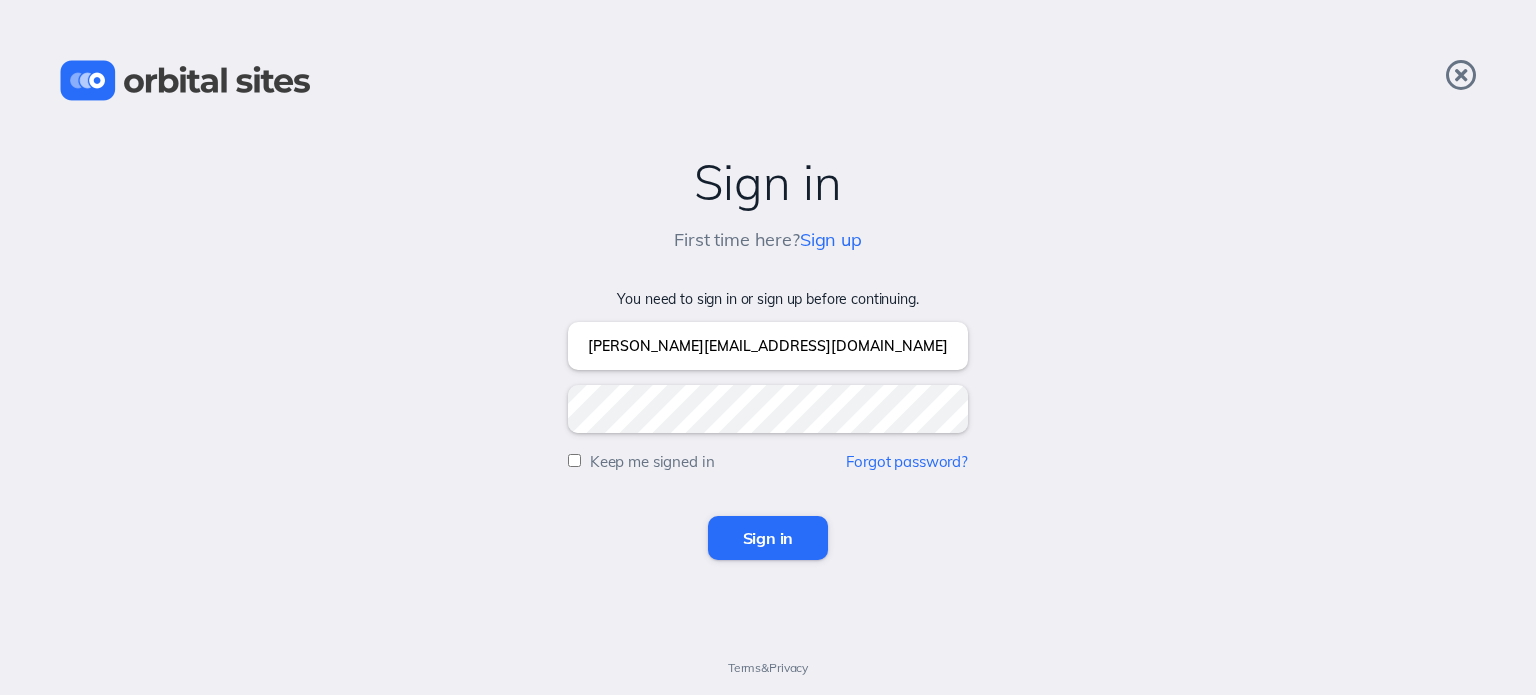 click on "Sign in" at bounding box center [768, 538] 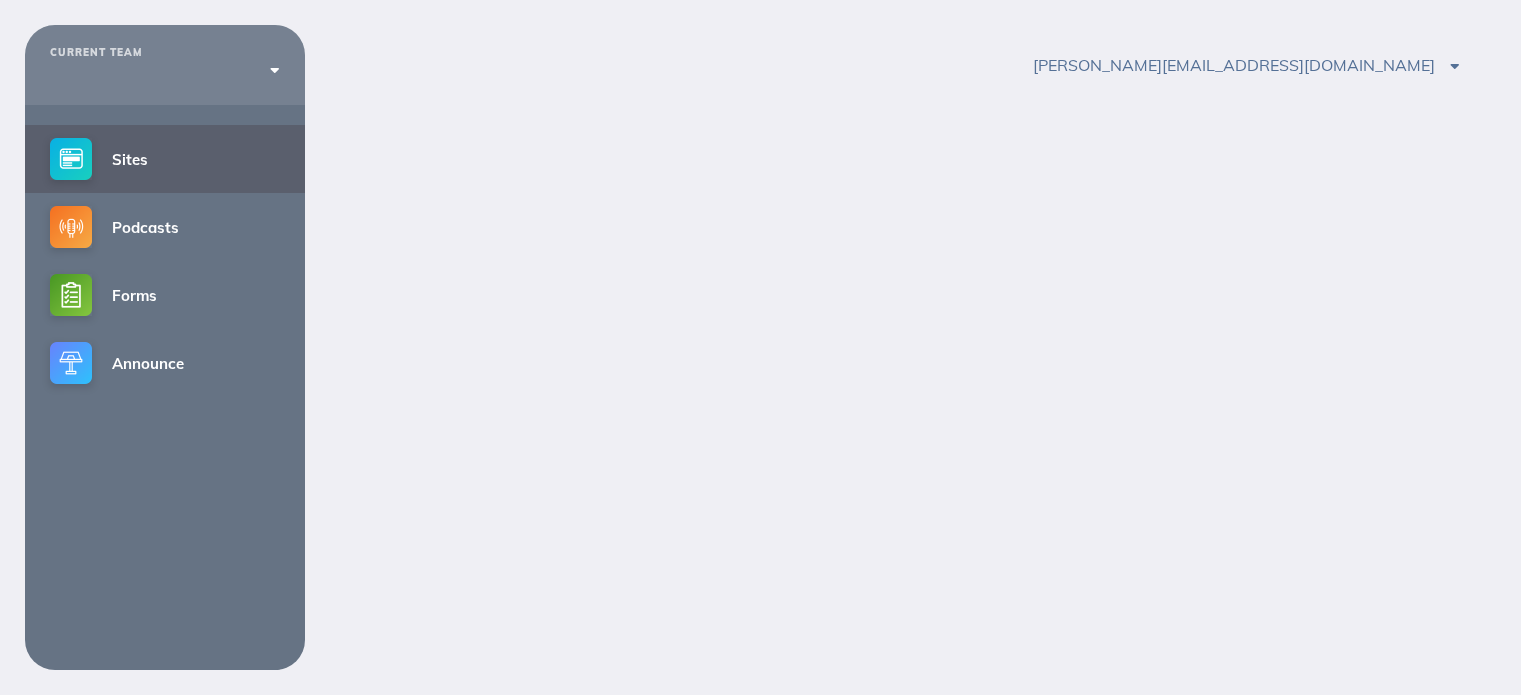 scroll, scrollTop: 0, scrollLeft: 0, axis: both 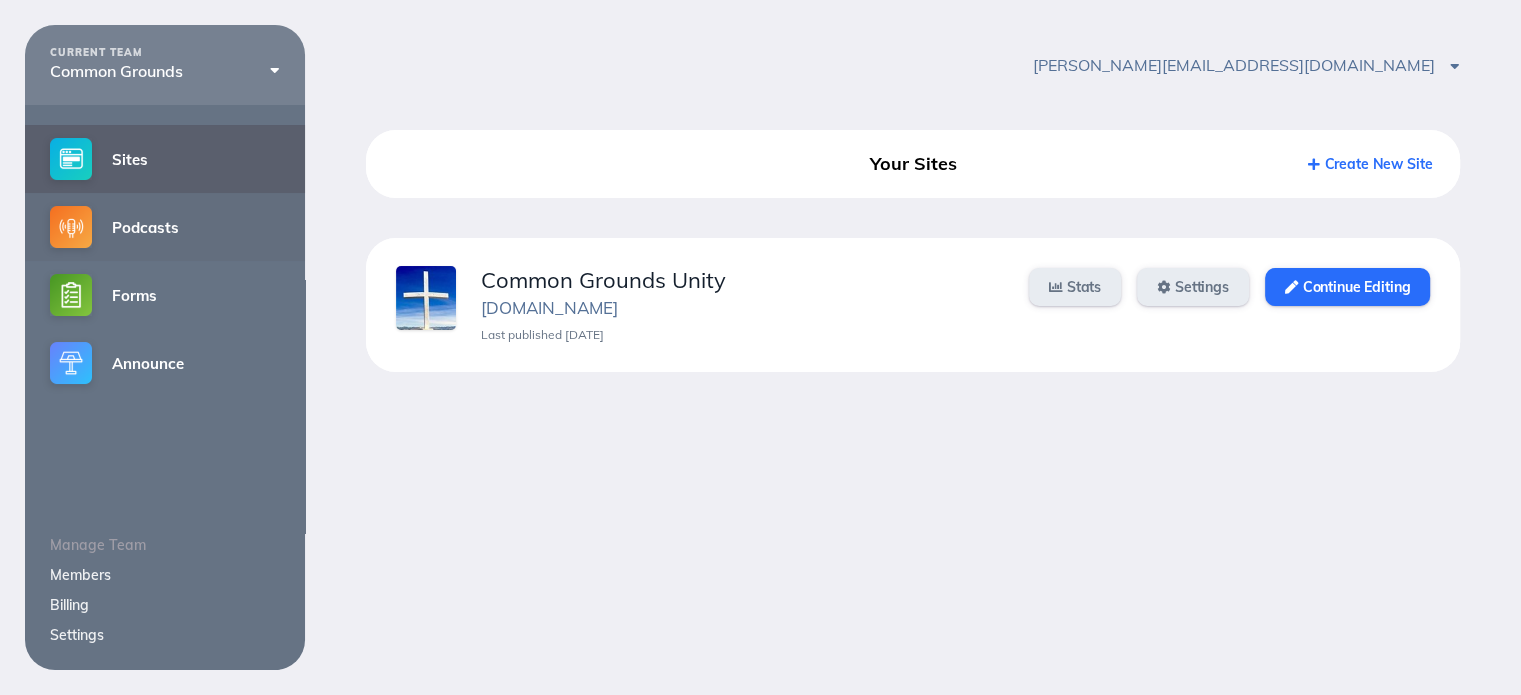 click on "Podcasts" at bounding box center (165, 227) 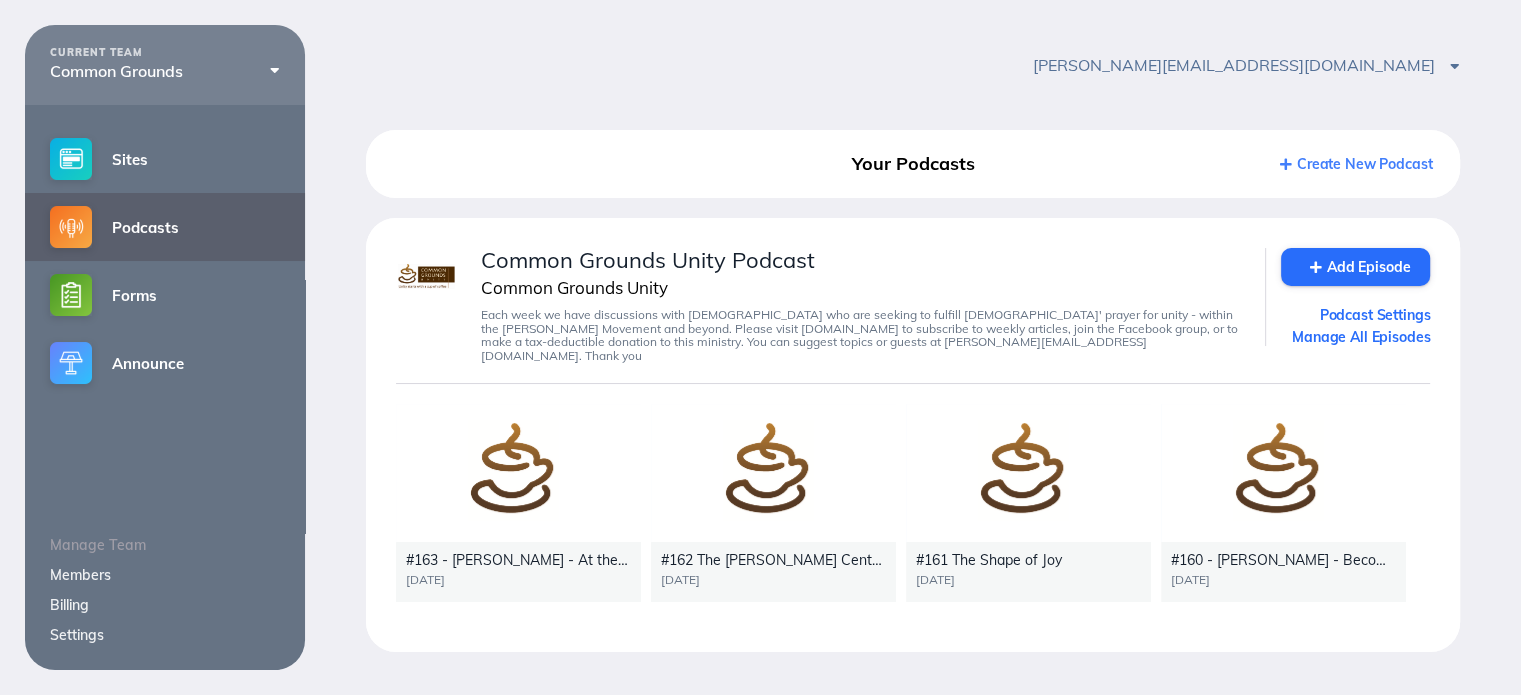 scroll, scrollTop: 24, scrollLeft: 0, axis: vertical 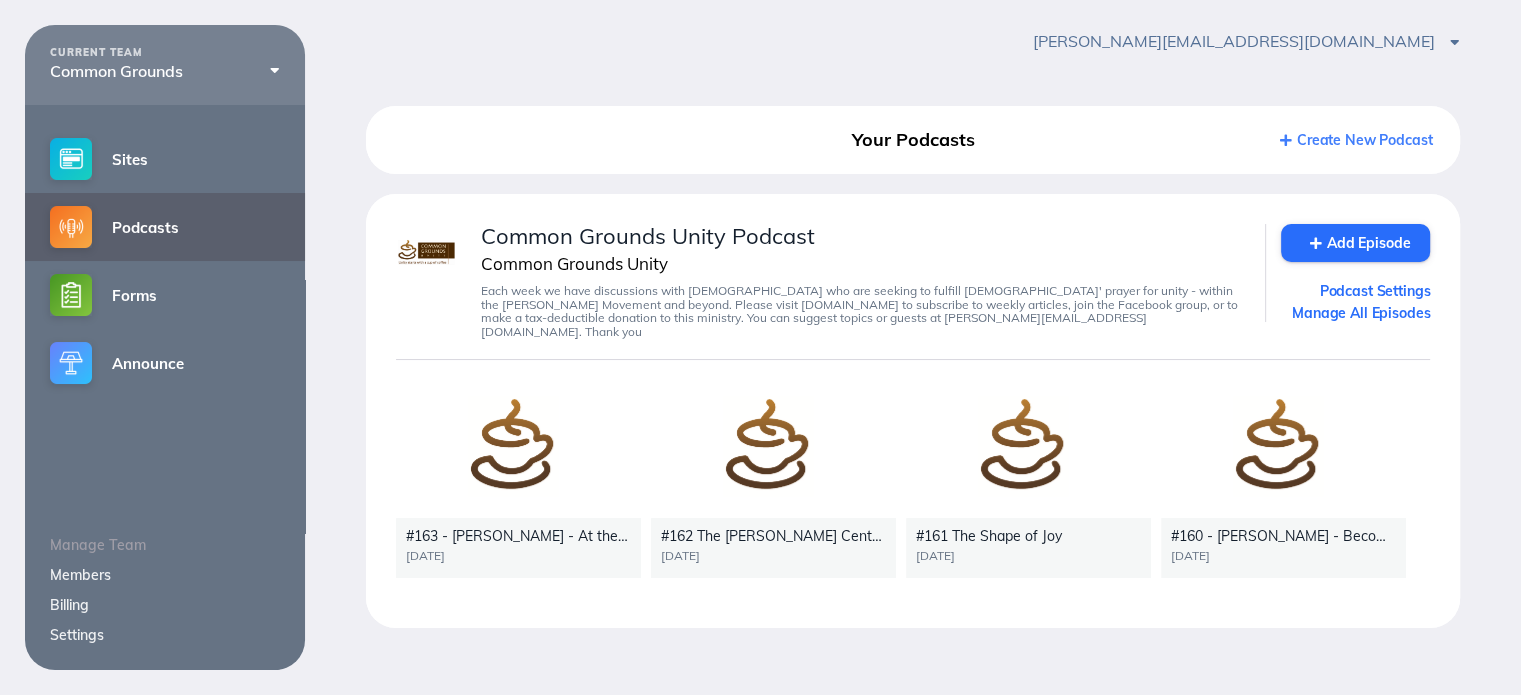click at bounding box center [518, 449] 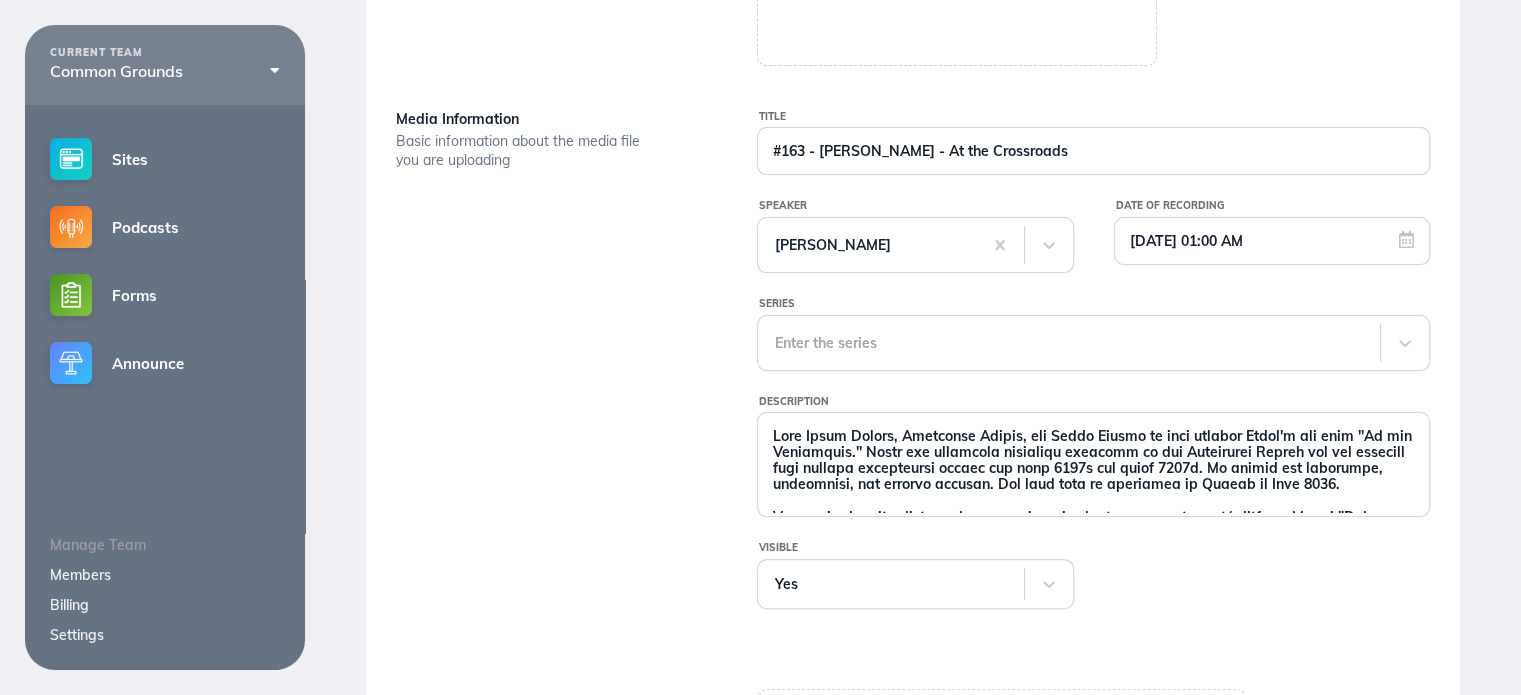 scroll, scrollTop: 524, scrollLeft: 0, axis: vertical 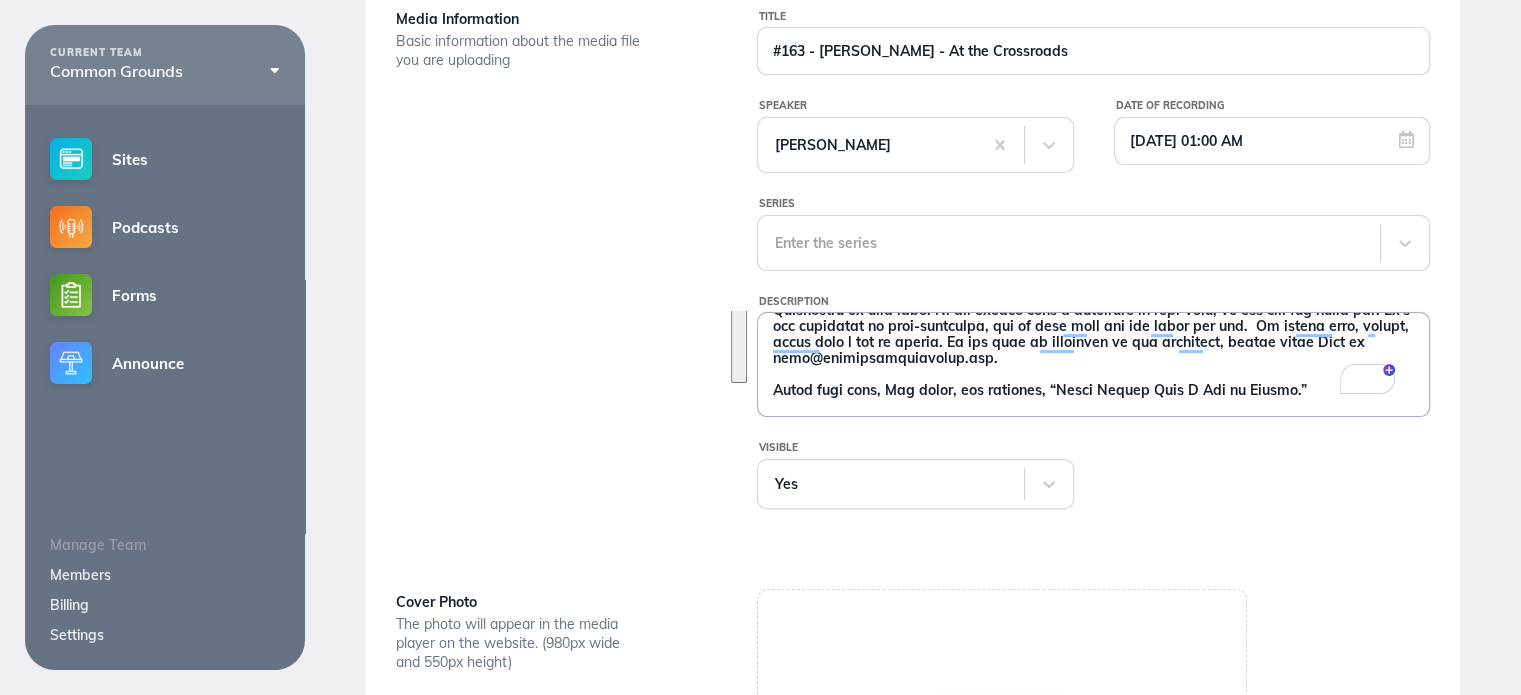 drag, startPoint x: 771, startPoint y: 333, endPoint x: 1318, endPoint y: 391, distance: 550.06635 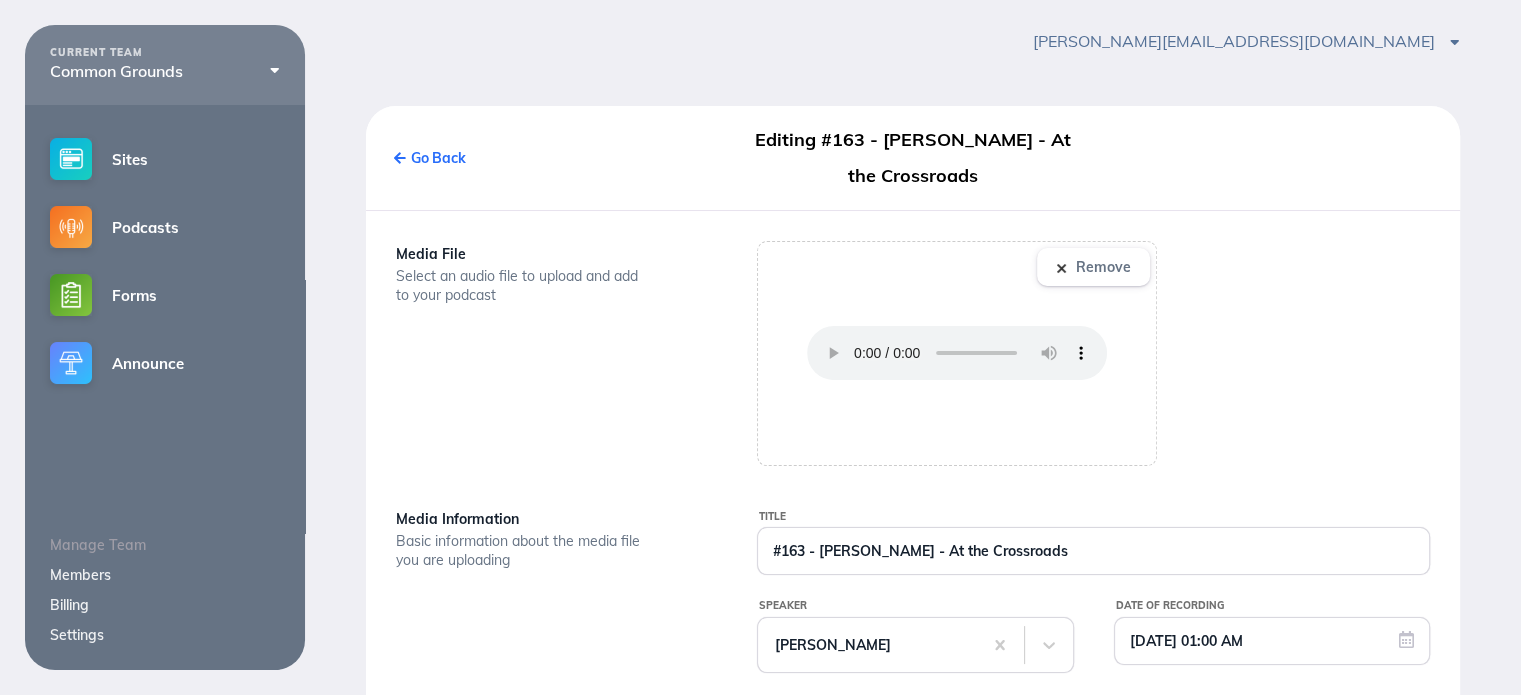 scroll, scrollTop: 0, scrollLeft: 0, axis: both 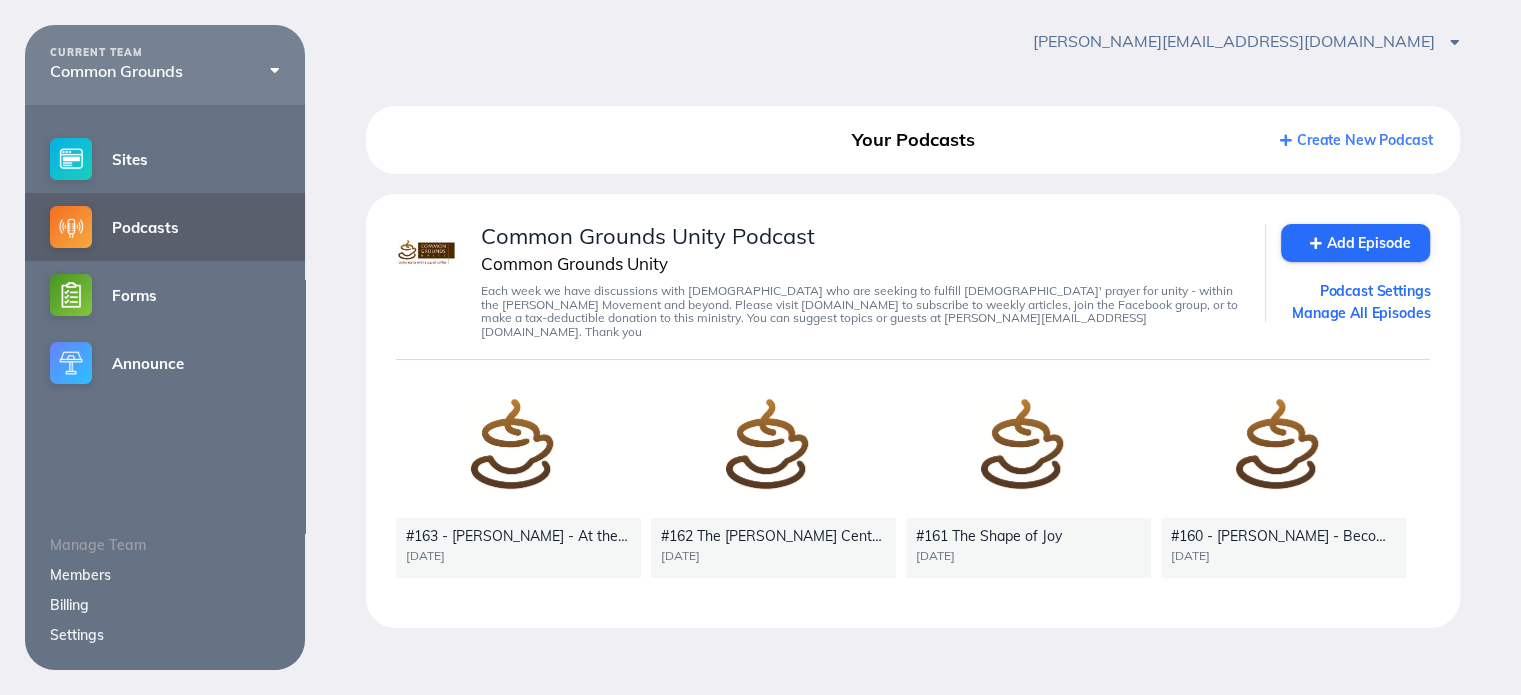 click on "Create New Podcast" at bounding box center (1356, 140) 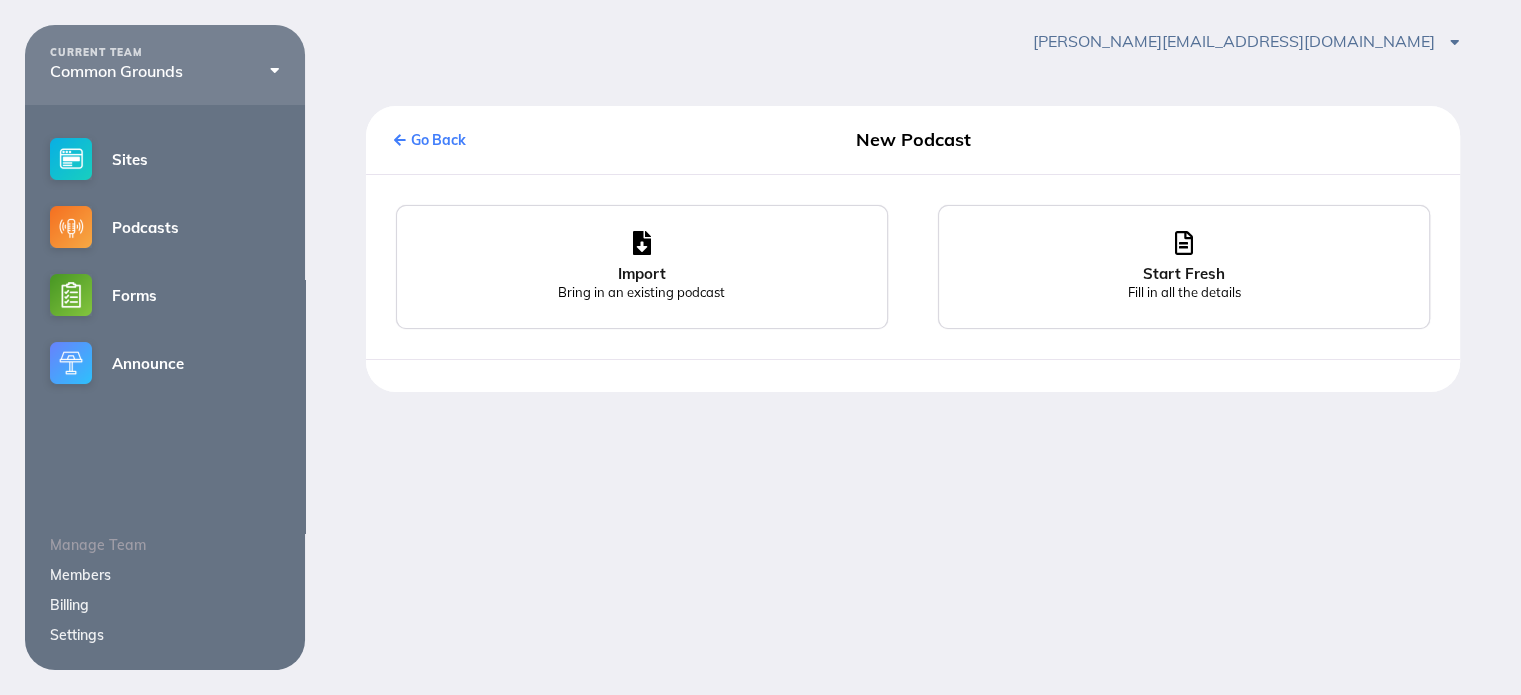 click on "Go Back" at bounding box center (430, 140) 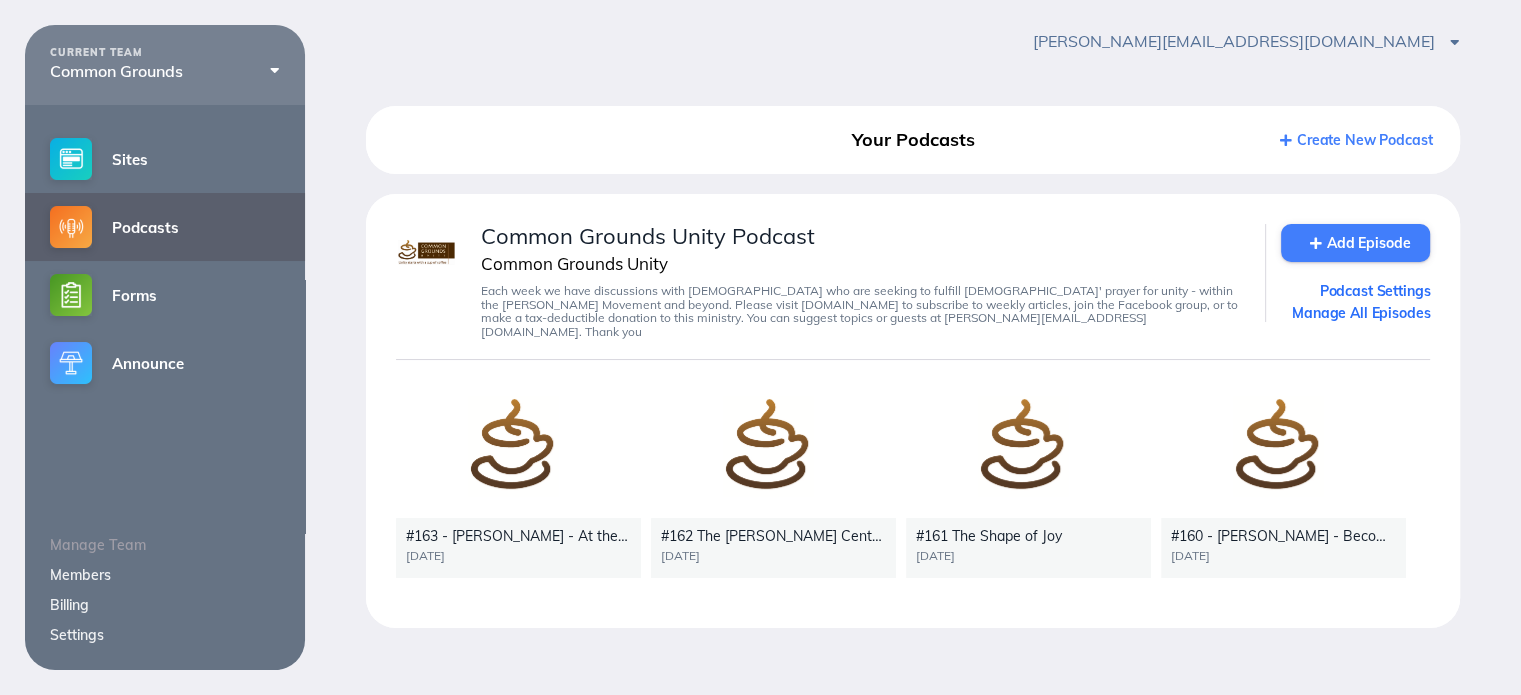 click on "Add Episode" at bounding box center (1355, 243) 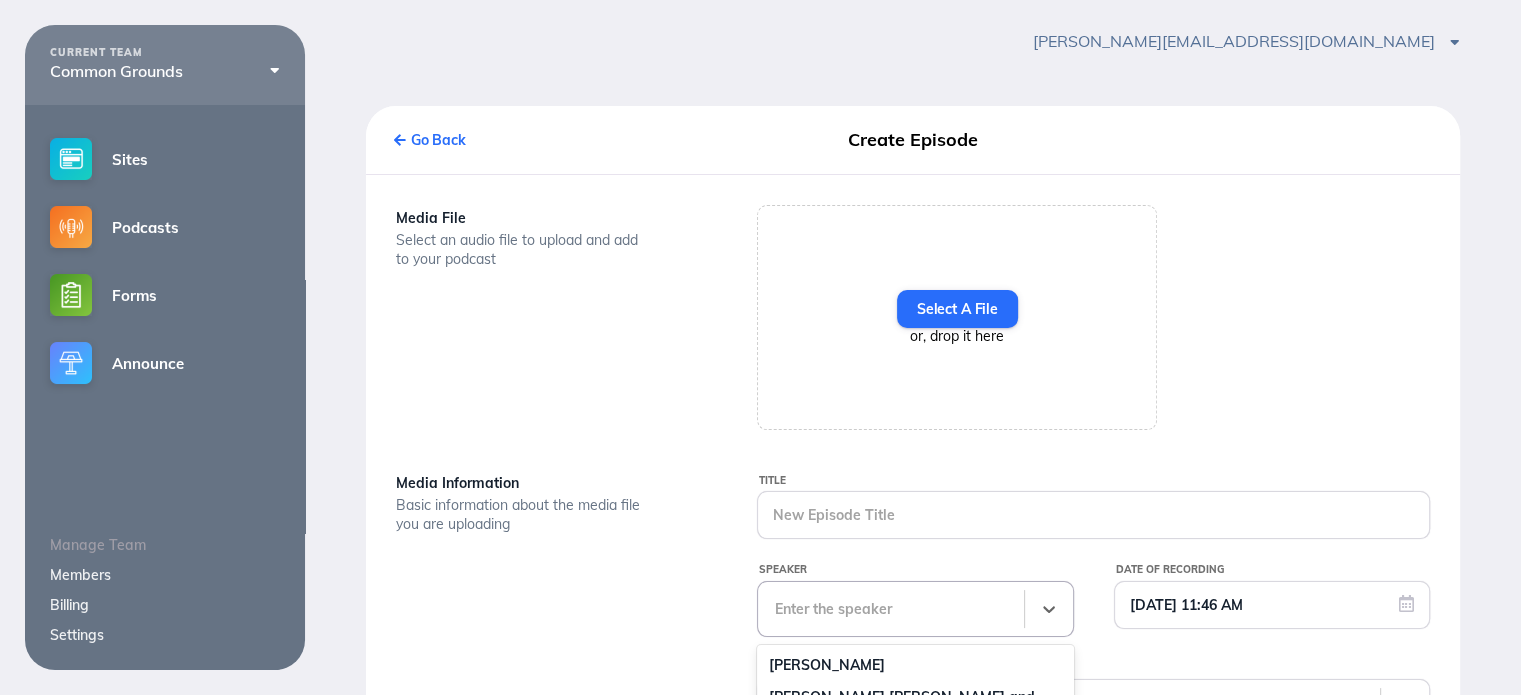 scroll, scrollTop: 280, scrollLeft: 0, axis: vertical 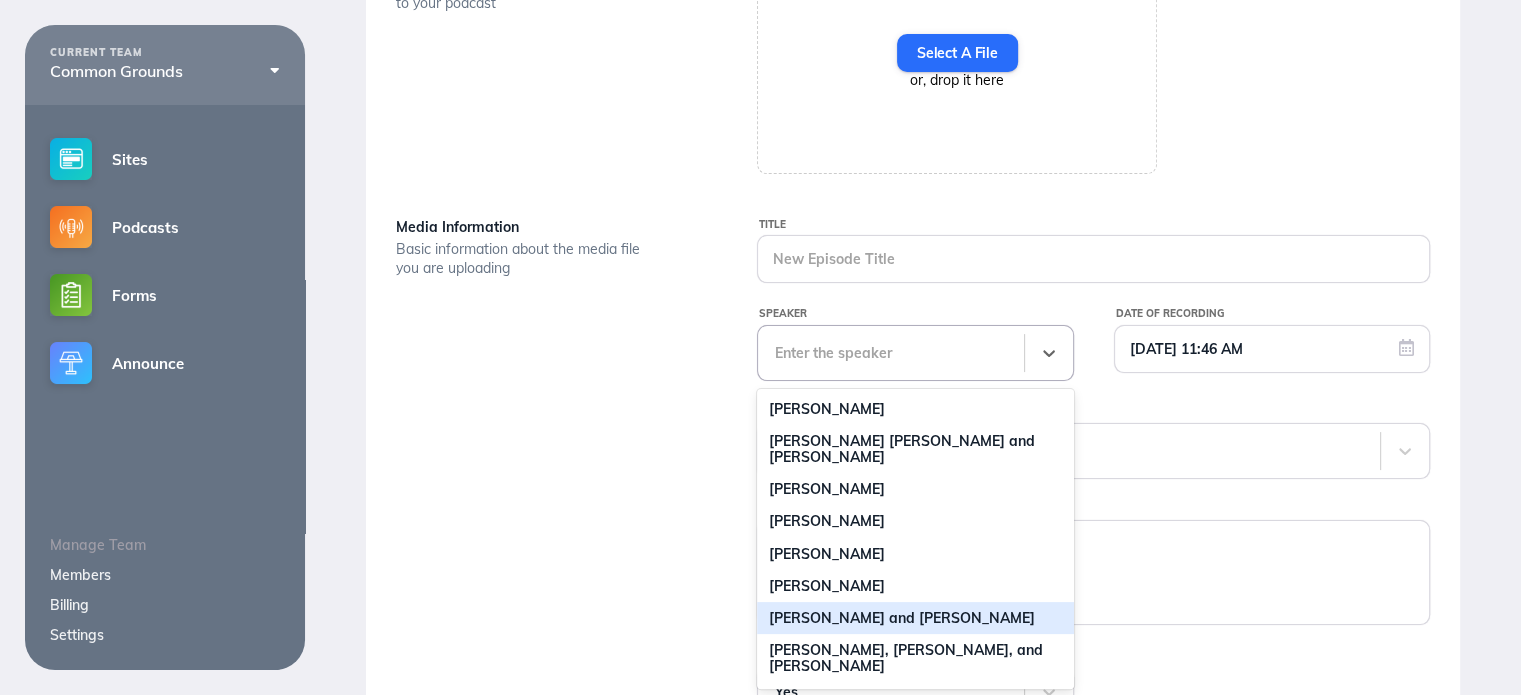 click on "97 results available. Use Up and Down to choose options, press Enter to select the currently focused option, press Escape to exit the menu, press Tab to select the option and exit the menu. Enter the speaker [PERSON_NAME] [PERSON_NAME] [PERSON_NAME] and [PERSON_NAME] [PERSON_NAME] [PERSON_NAME] [PERSON_NAME] [PERSON_NAME] [PERSON_NAME] and [PERSON_NAME] [PERSON_NAME], [PERSON_NAME], and [PERSON_NAME] [PERSON_NAME] [PERSON_NAME] [PERSON_NAME] and [PERSON_NAME] [PERSON_NAME] and [PERSON_NAME] Various [PERSON_NAME] and [PERSON_NAME] [PERSON_NAME] LMFT [PERSON_NAME] [PERSON_NAME] [PERSON_NAME] [PERSON_NAME] [PERSON_NAME] [PERSON_NAME] [PERSON_NAME] [PERSON_NAME] [PERSON_NAME] and [PERSON_NAME] [PERSON_NAME] [PERSON_NAME] & [PERSON_NAME] [PERSON_NAME] [PERSON_NAME] [PERSON_NAME] [PERSON_NAME] [PERSON_NAME] [PERSON_NAME] [PERSON_NAME] Dr. [PERSON_NAME] [PERSON_NAME] & [PERSON_NAME] [PERSON_NAME] and [PERSON_NAME] [PERSON_NAME], [PERSON_NAME], [PERSON_NAME], and [PERSON_NAME] [PERSON_NAME] [PERSON_NAME] and [PERSON_NAME] [PERSON_NAME] [PERSON_NAME] [PERSON_NAME] [PERSON_NAME] [PERSON_NAME]" at bounding box center [915, 353] 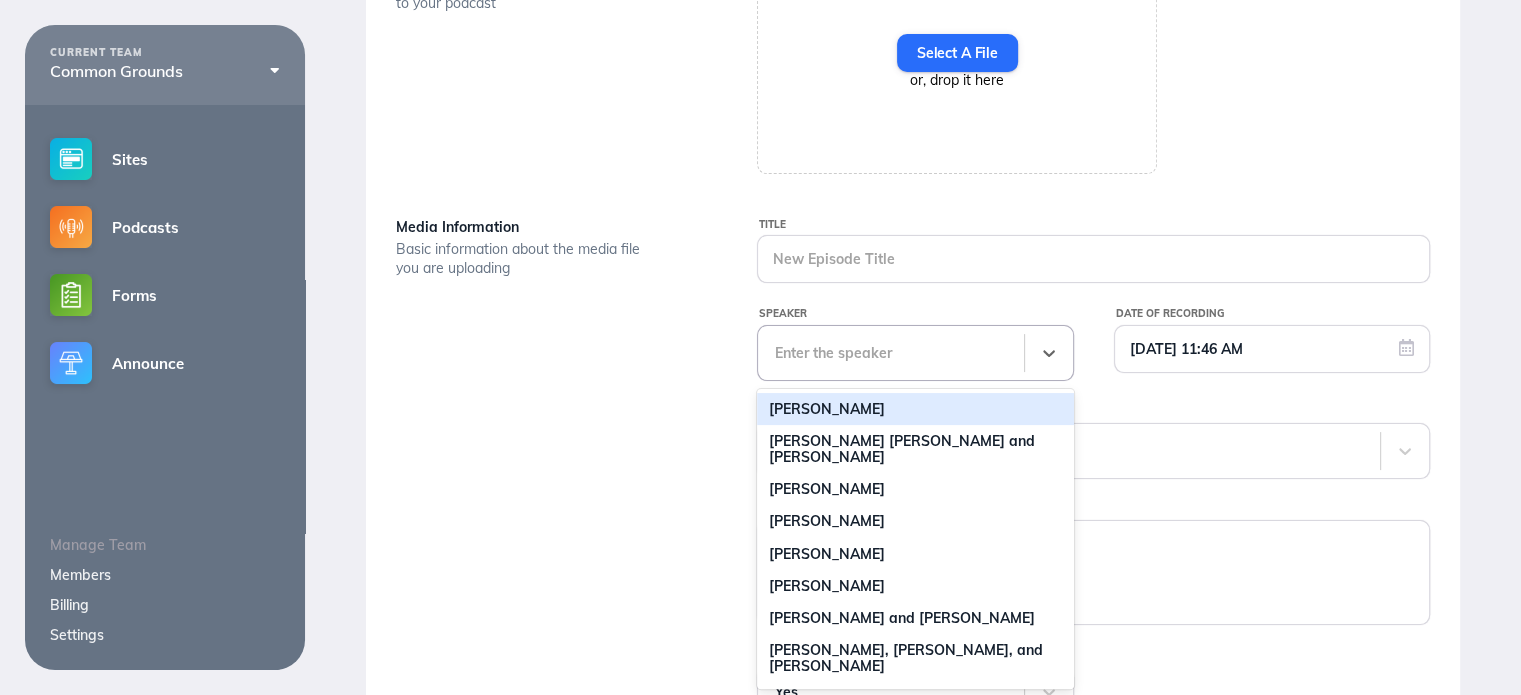 click on "[PERSON_NAME]" at bounding box center (915, 409) 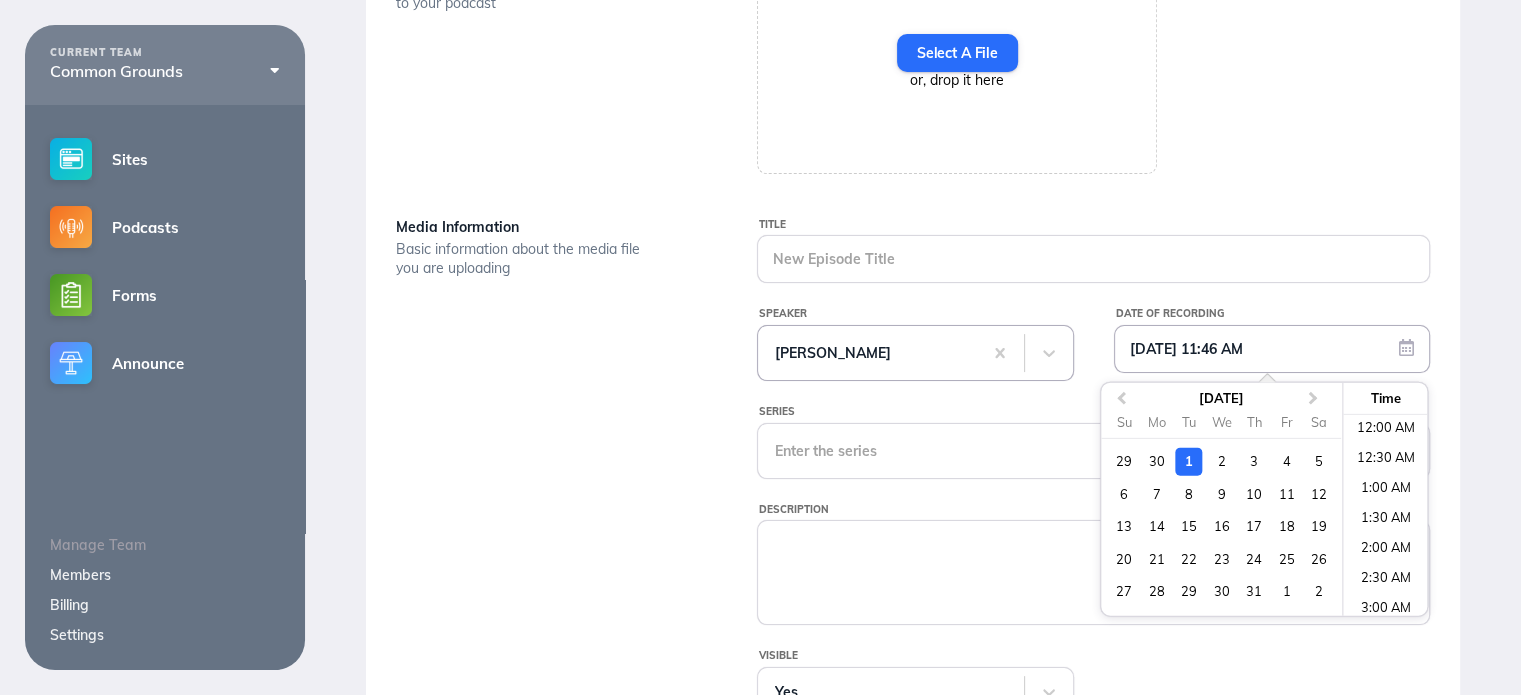 click on "[DATE] 11:46 AM" at bounding box center (1272, 349) 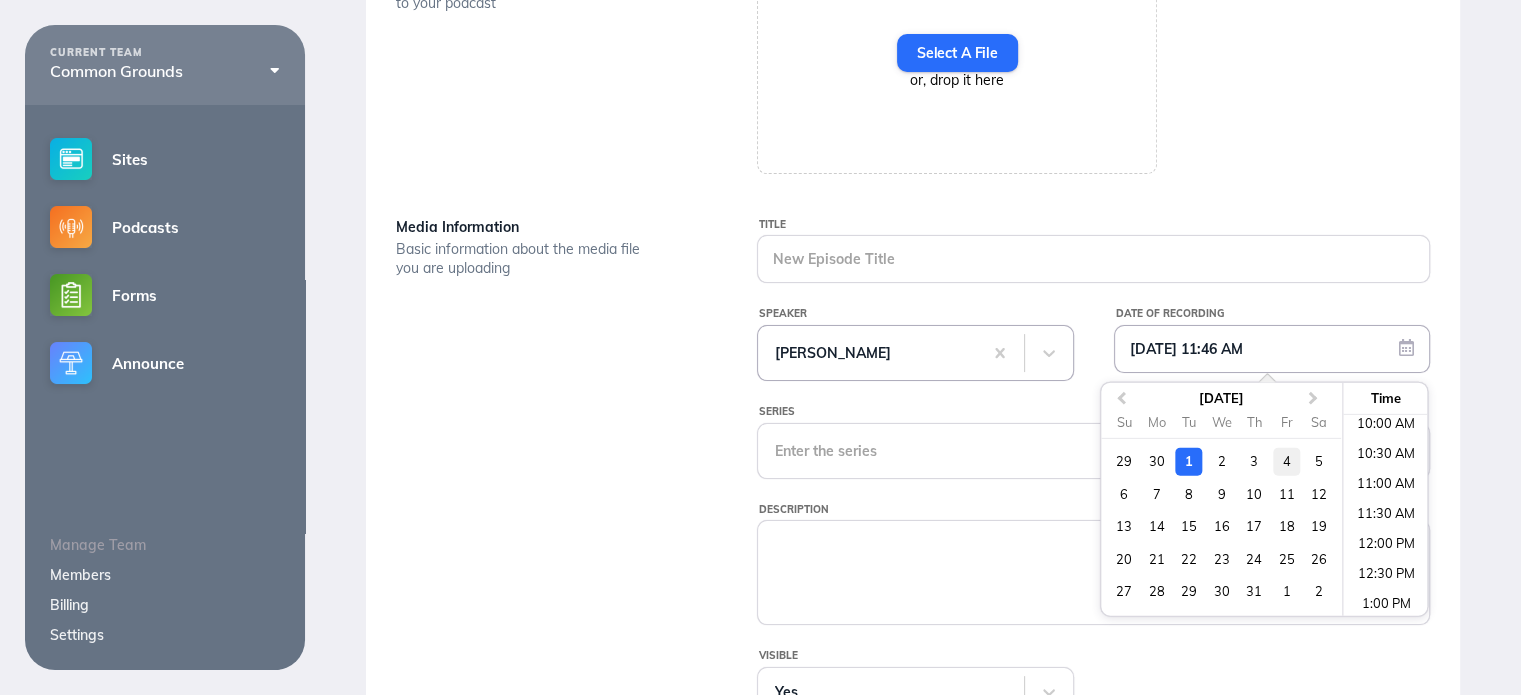 click on "4" at bounding box center [1286, 461] 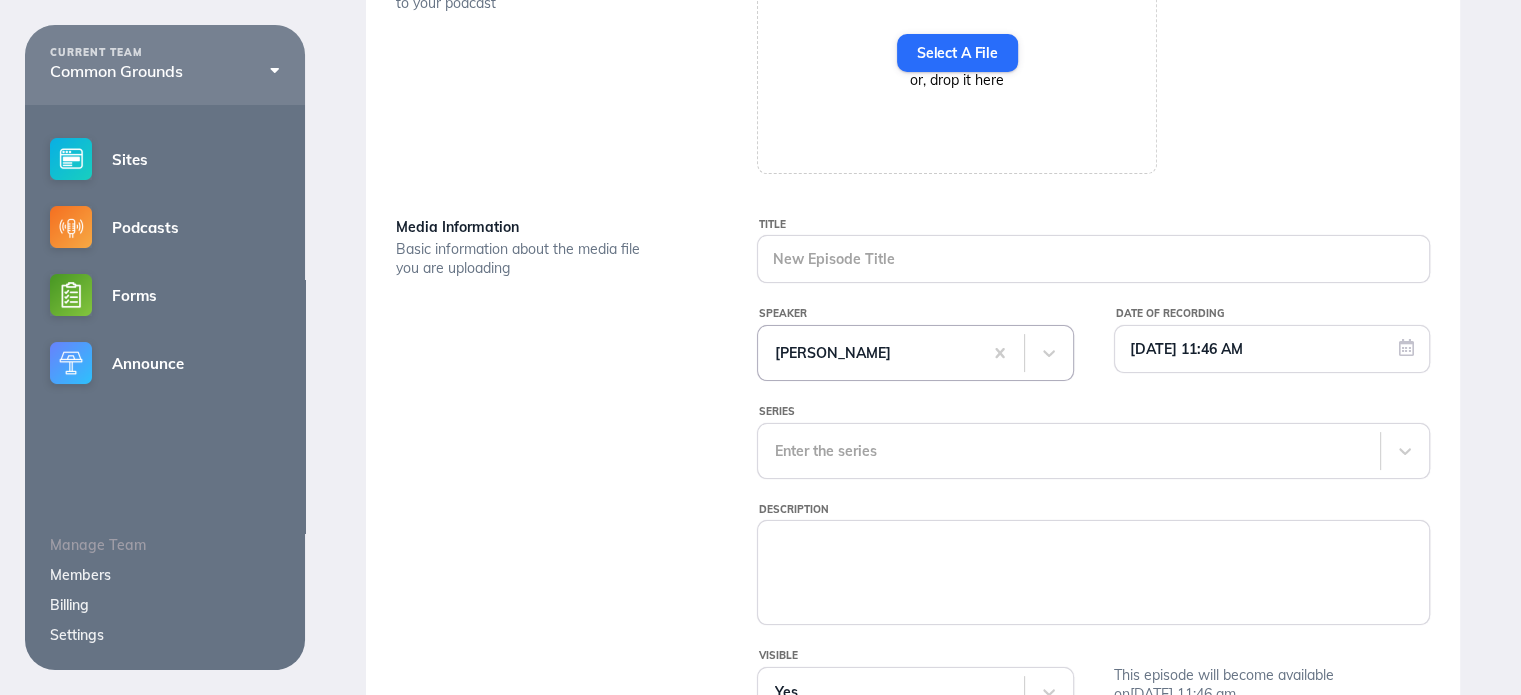 click on "Title Speaker [PERSON_NAME] Date of Recording [DATE] 11:46 AM Series Enter the series Description Visible Yes This episode will become available on  [DATE] 11:46 am" at bounding box center [1093, 485] 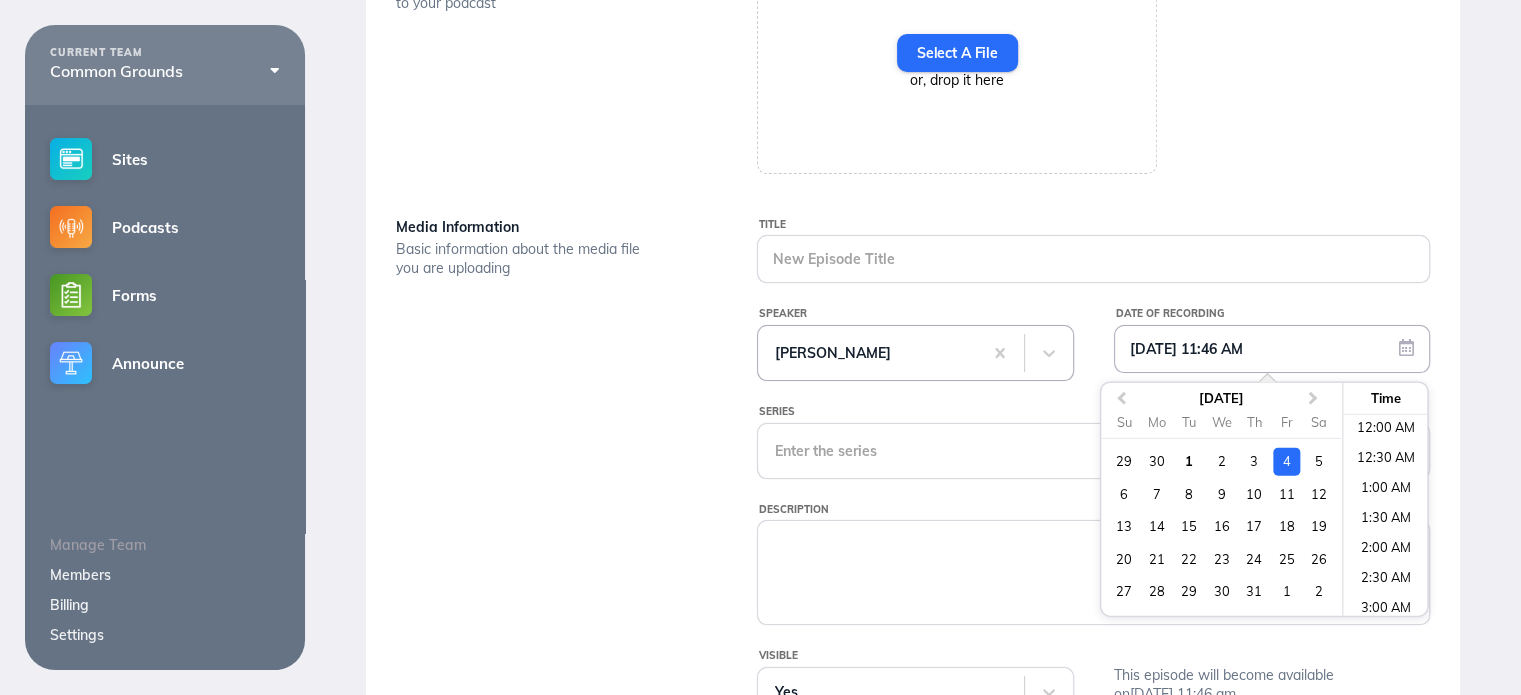 click on "[DATE] 11:46 AM" at bounding box center [1272, 349] 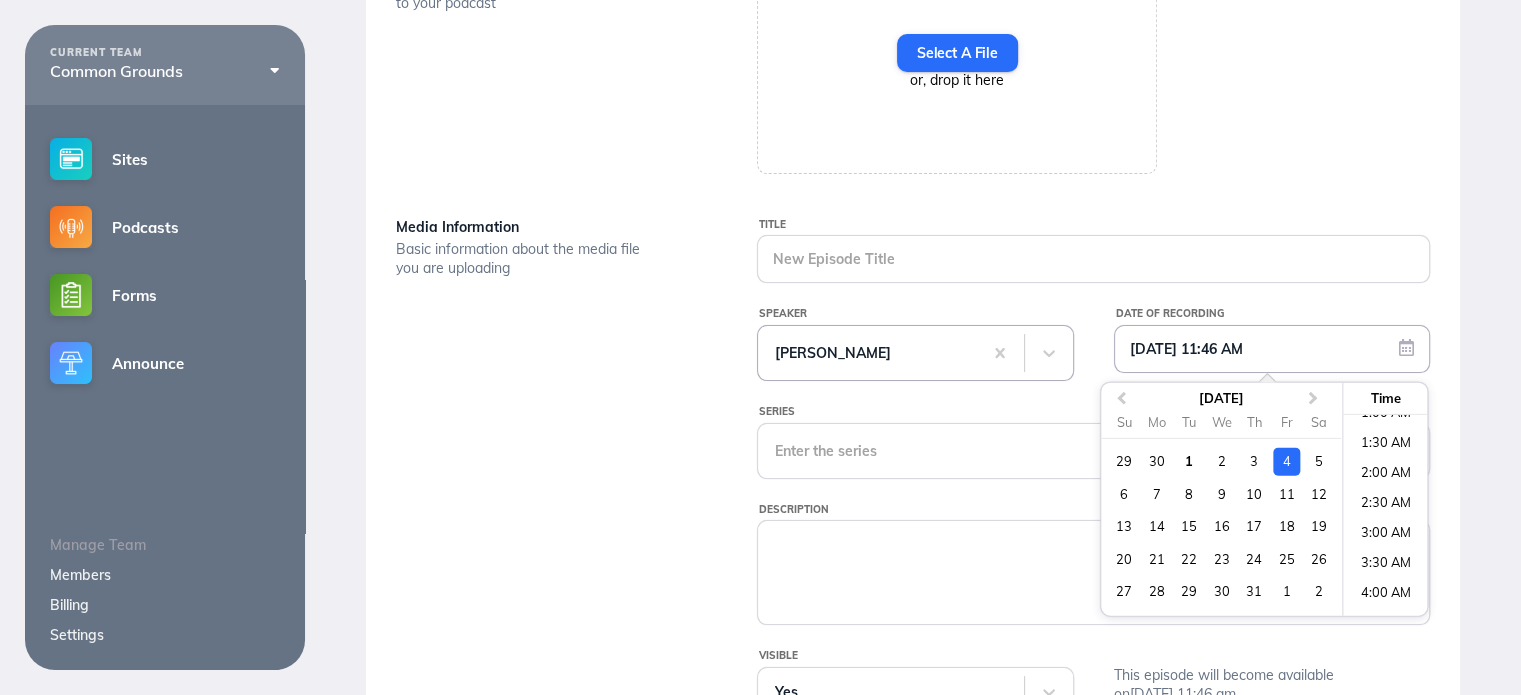 scroll, scrollTop: 60, scrollLeft: 0, axis: vertical 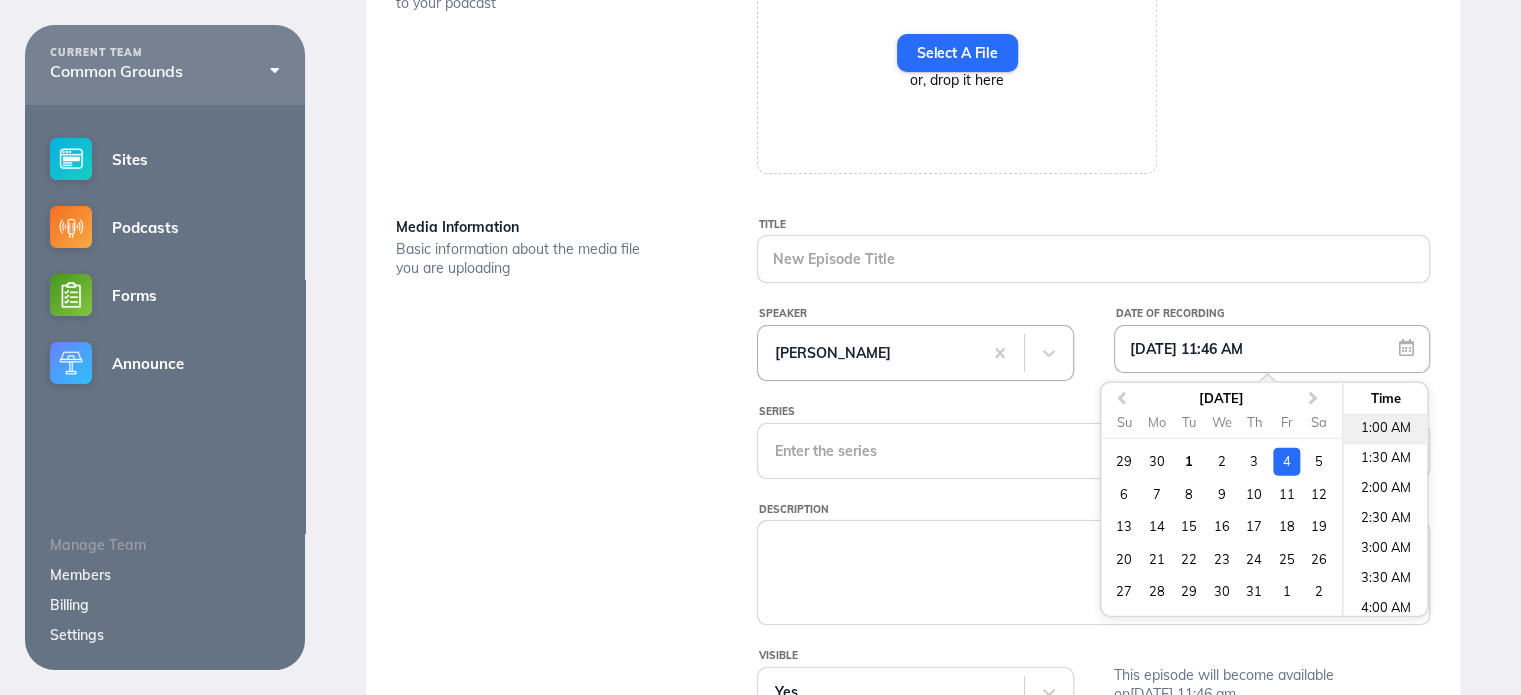 click on "1:00 AM" at bounding box center [1385, 430] 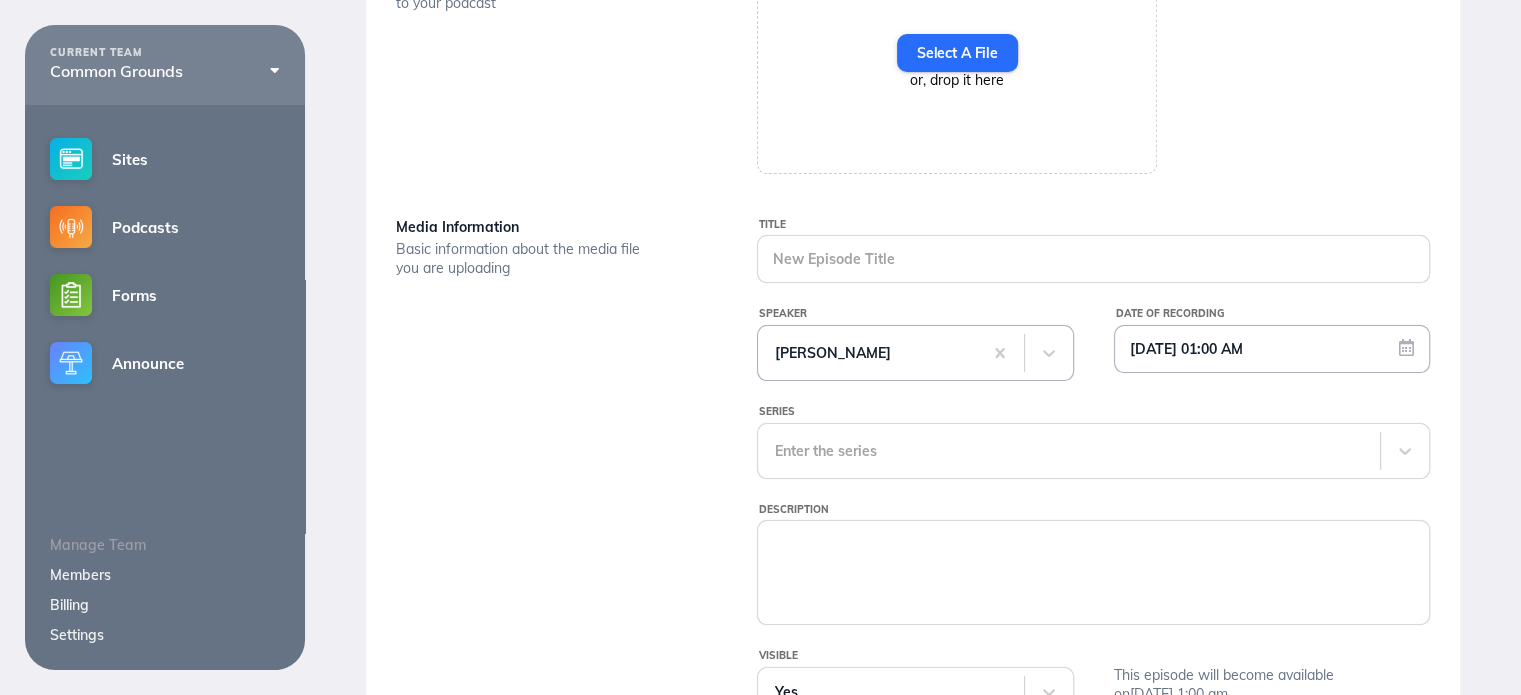 click on "Title Speaker Steve Staten Date of Recording Selected date: Friday, July 4th, 2025 at 1:00 AM 07/04/2025 01:00 AM Series Enter the series Description Visible Yes This episode will become available on  July 4th, 2025 at 1:00 am" at bounding box center (1093, 485) 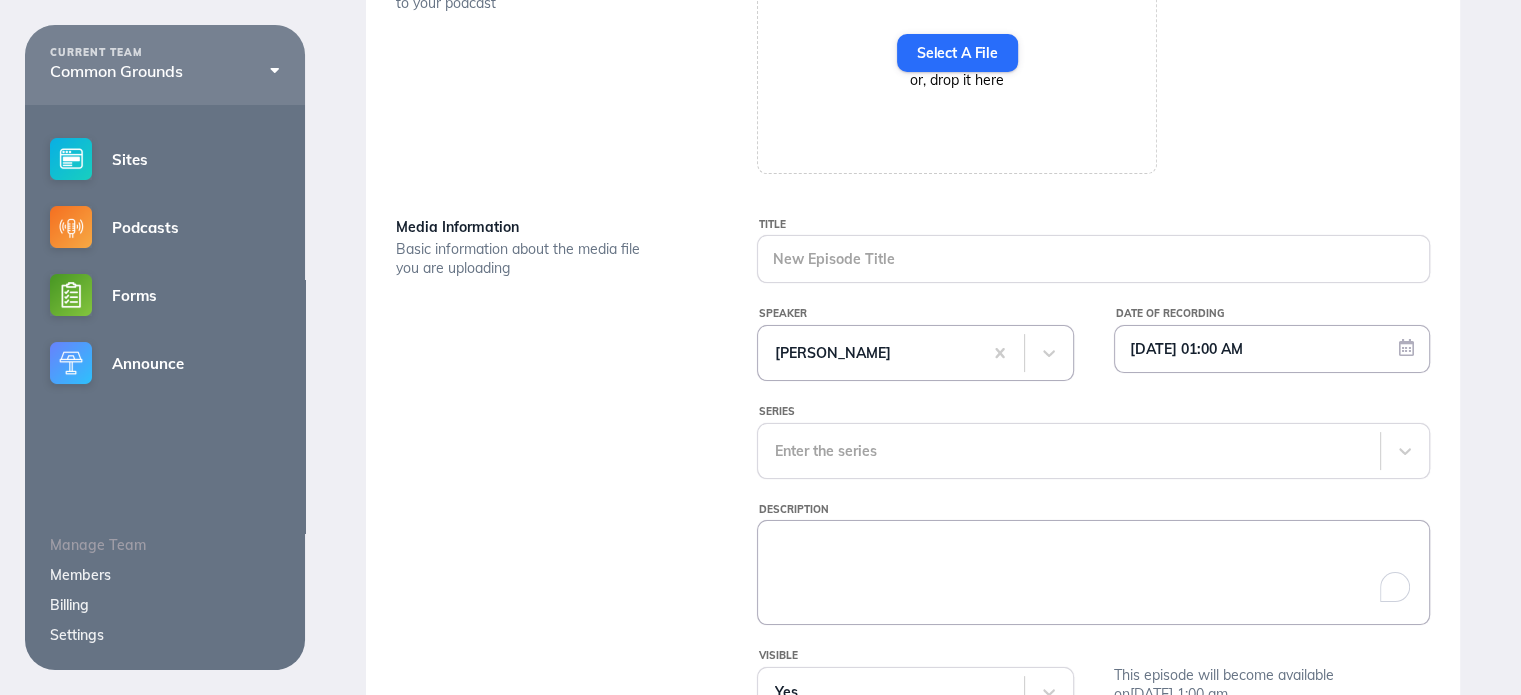 click on "Description" at bounding box center (1093, 571) 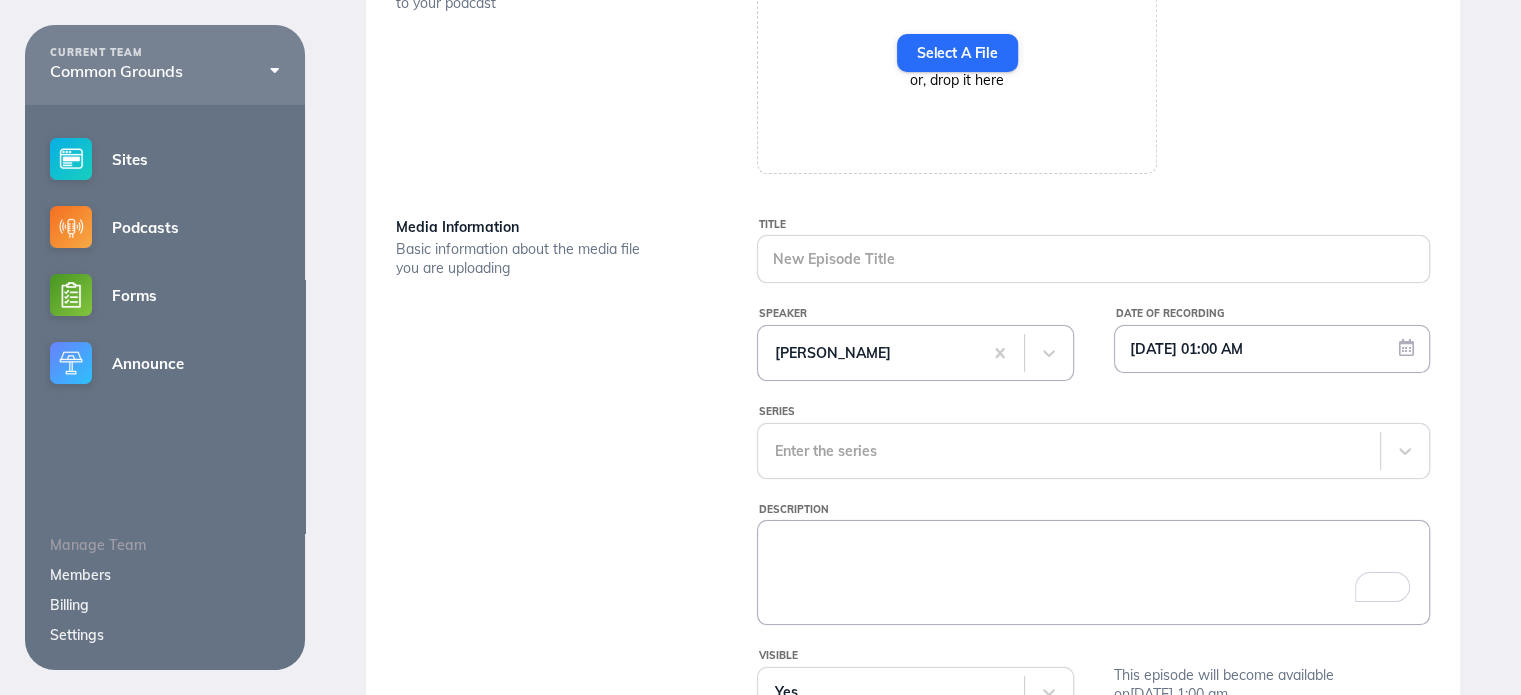paste on "Join Kevin Withem, Veronique Webber, and Steve Staten as they discuss Steve's new book "At the Crossroads." Steve has conducted extensive research on the Crossroads Church and the movement that sparked controversy during the late 1970s and early 1980s. He shares the strengths, weaknesses, and lessons learned. The book will be available on Amazon in July 2025.
We survive on your donations: donate at www.commongroundsunity.org/donate or Zelle "Common Grounds Unity / 919-777-3881."
CGU has a vision to create and support gatherings of unity-minded Christians around the globe. Imagine the good news of these gatherings modeling the prayer of Jesus in our divided world.
Please give us feedback by posting your thoughts and suggestions on our Facebook Page. https://www.facebook.com/profile.php?id=100068486982733
Please check out commongroundsunity.org to learn more about CGU, how to subscribe to the newsletter, join the Facebook group, or find the YouTube Channel.
Check out our gatherings on the About page,..." 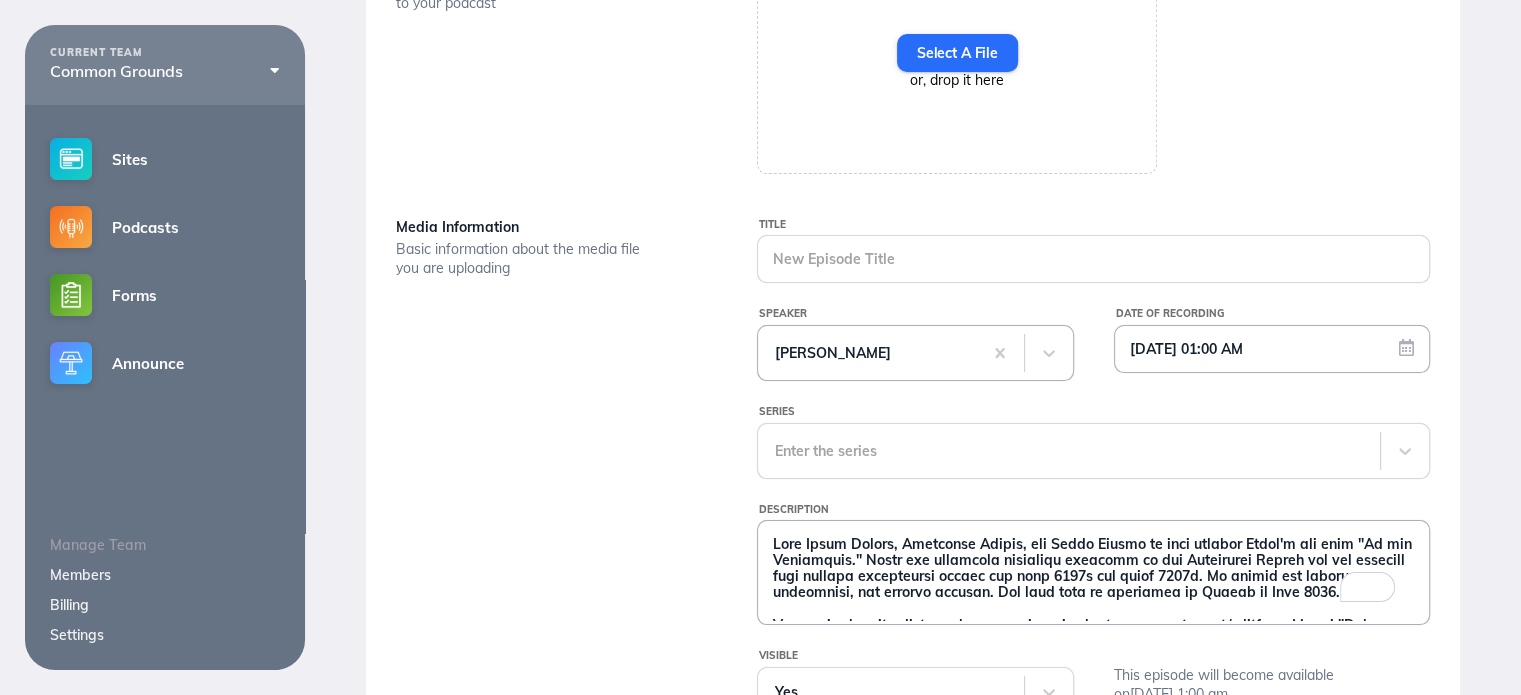 scroll, scrollTop: 335, scrollLeft: 0, axis: vertical 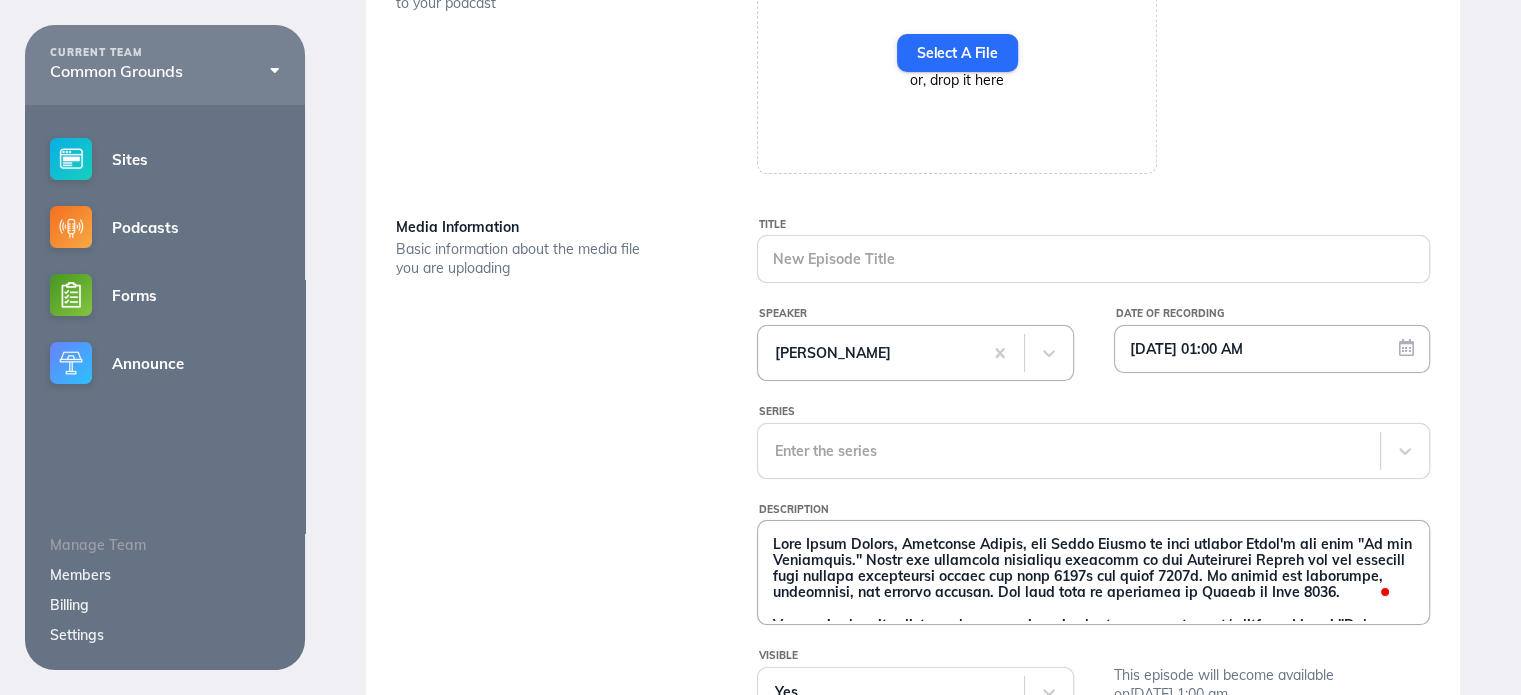 click on "Description" at bounding box center (1093, 571) 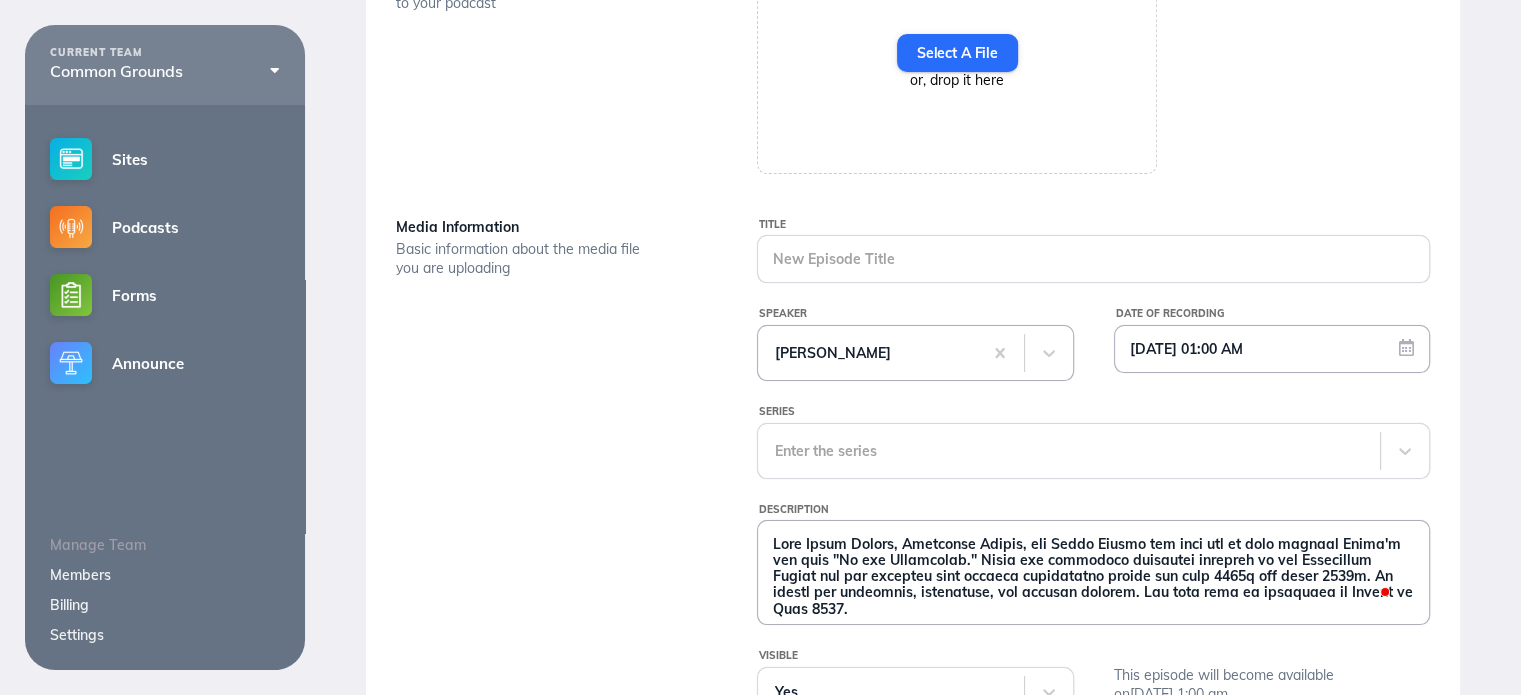 click on "Description" at bounding box center (1093, 571) 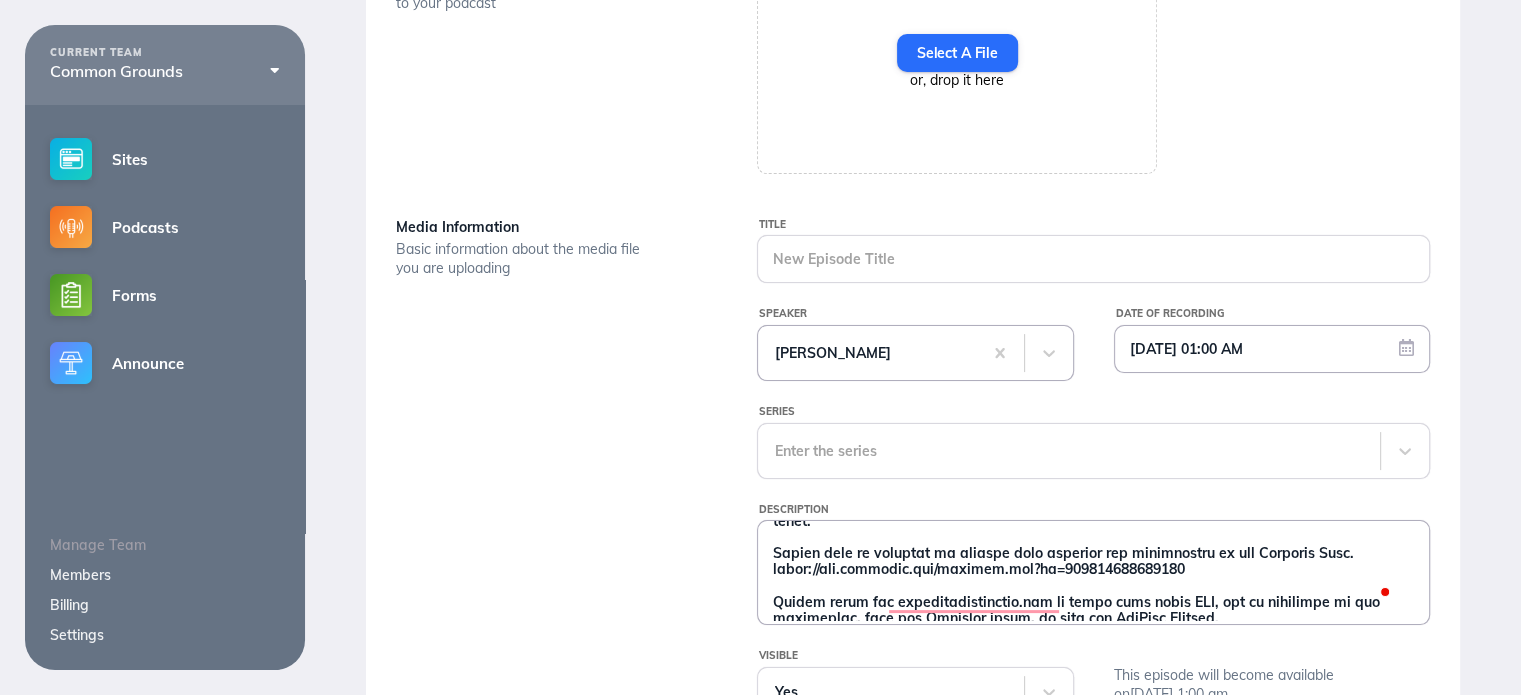 scroll, scrollTop: 300, scrollLeft: 0, axis: vertical 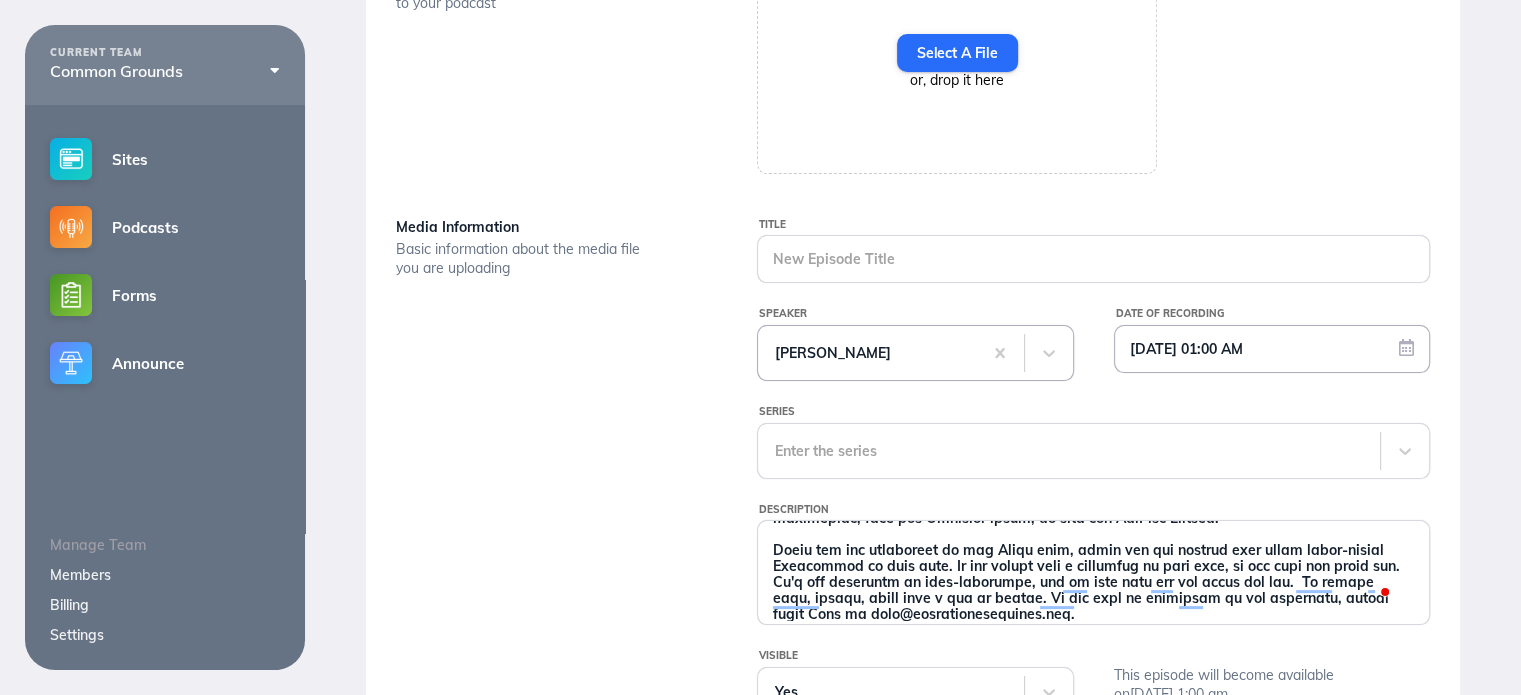 type on "Join [PERSON_NAME], [PERSON_NAME], and [PERSON_NAME] for part two as they discuss [PERSON_NAME]'s new book "At the Crossroads." [PERSON_NAME] has conducted extensive research on the [DEMOGRAPHIC_DATA] and the movement that sparked controversy during the late 1970s and early 1980s. He shares the strengths, weaknesses, and lessons learned. The book will be available on Amazon in [DATE].
We survive on your donations: donate at [DOMAIN_NAME][URL] or Zelle "Common Grounds Unity / [PHONE_NUMBER]."
CGU has a vision to create and support gatherings of unity-minded [DEMOGRAPHIC_DATA] around the globe. Imagine the good news of these gatherings modeling the prayer of [PERSON_NAME] in our divided world.
Please give us feedback by posting your thoughts and suggestions on our Facebook Page. [URL][DOMAIN_NAME]
Please check out [DOMAIN_NAME] to learn more about CGU, how to subscribe to the newsletter, join the Facebook group, or find the YouTube Channel.
Check out our gatherings on th..." 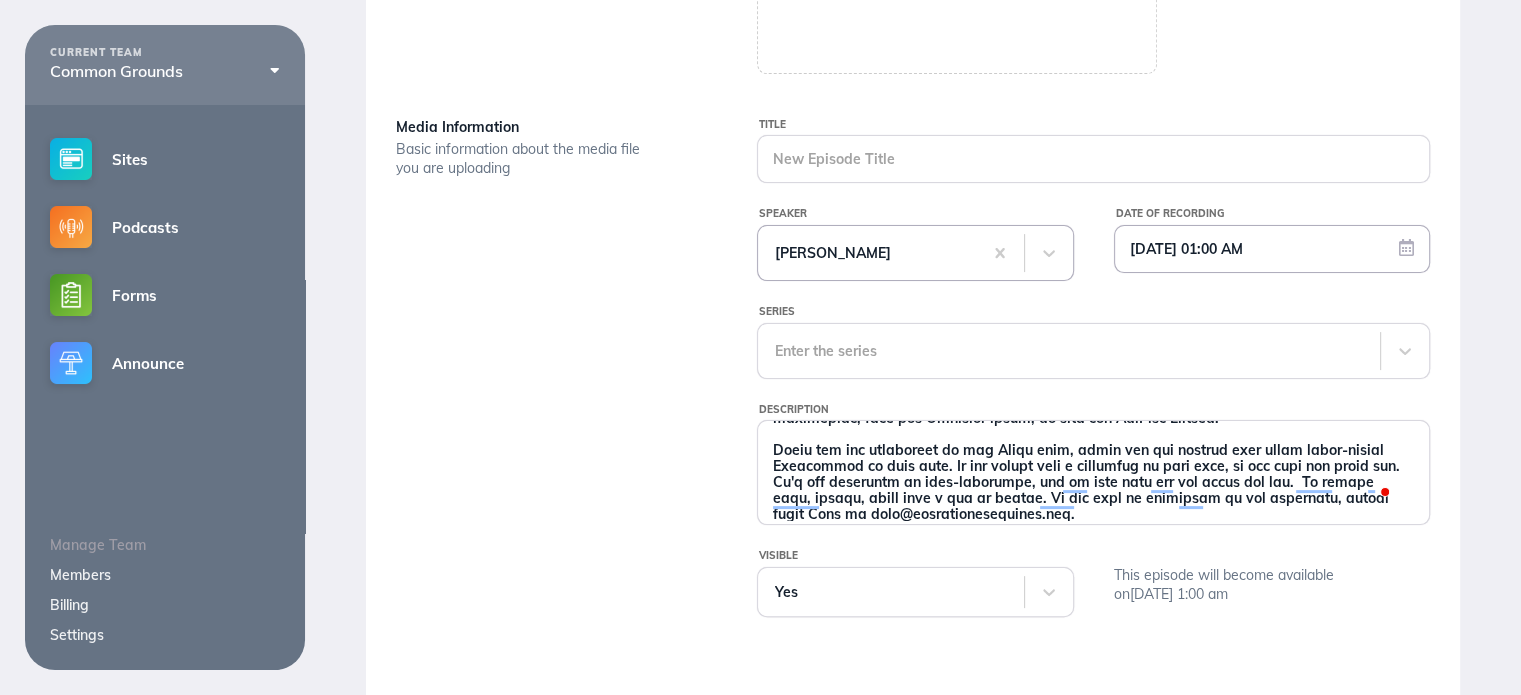 scroll, scrollTop: 680, scrollLeft: 0, axis: vertical 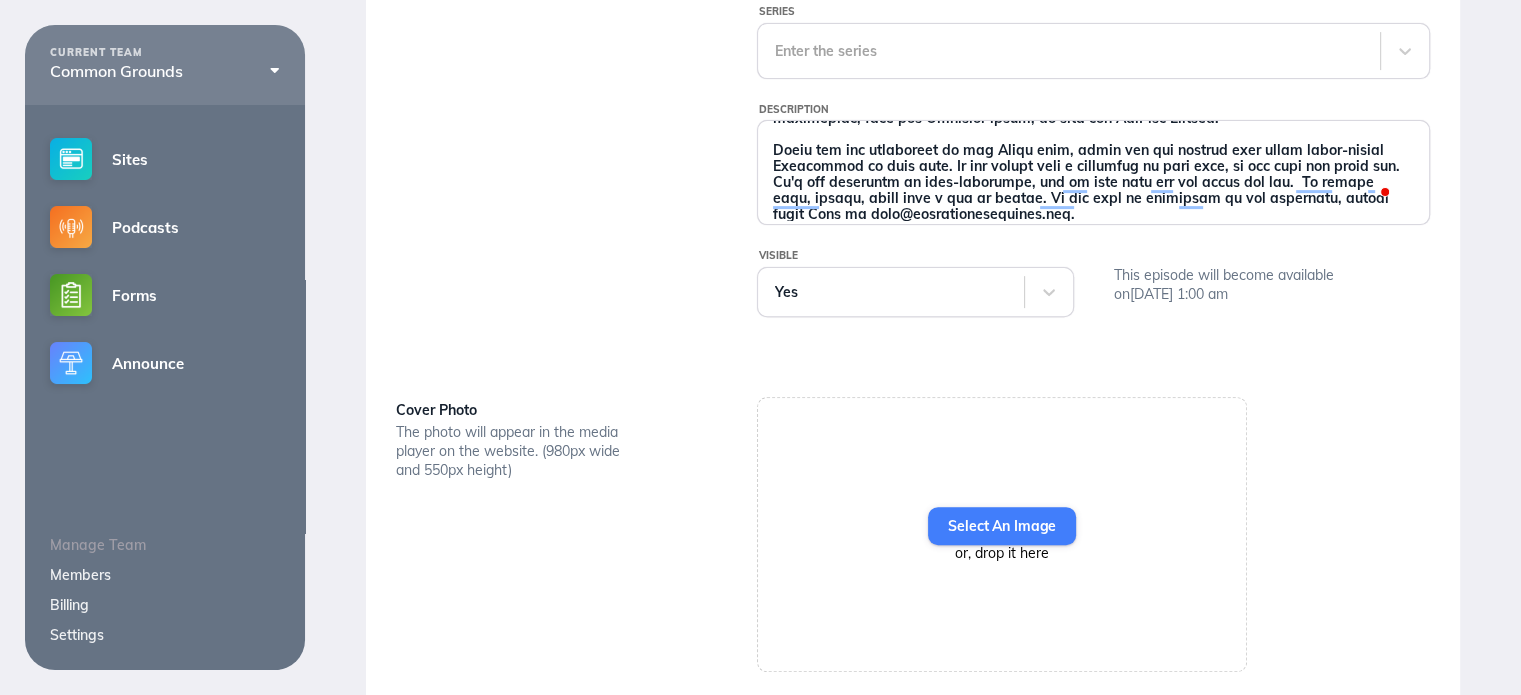 click on "Select An Image" at bounding box center [1002, 526] 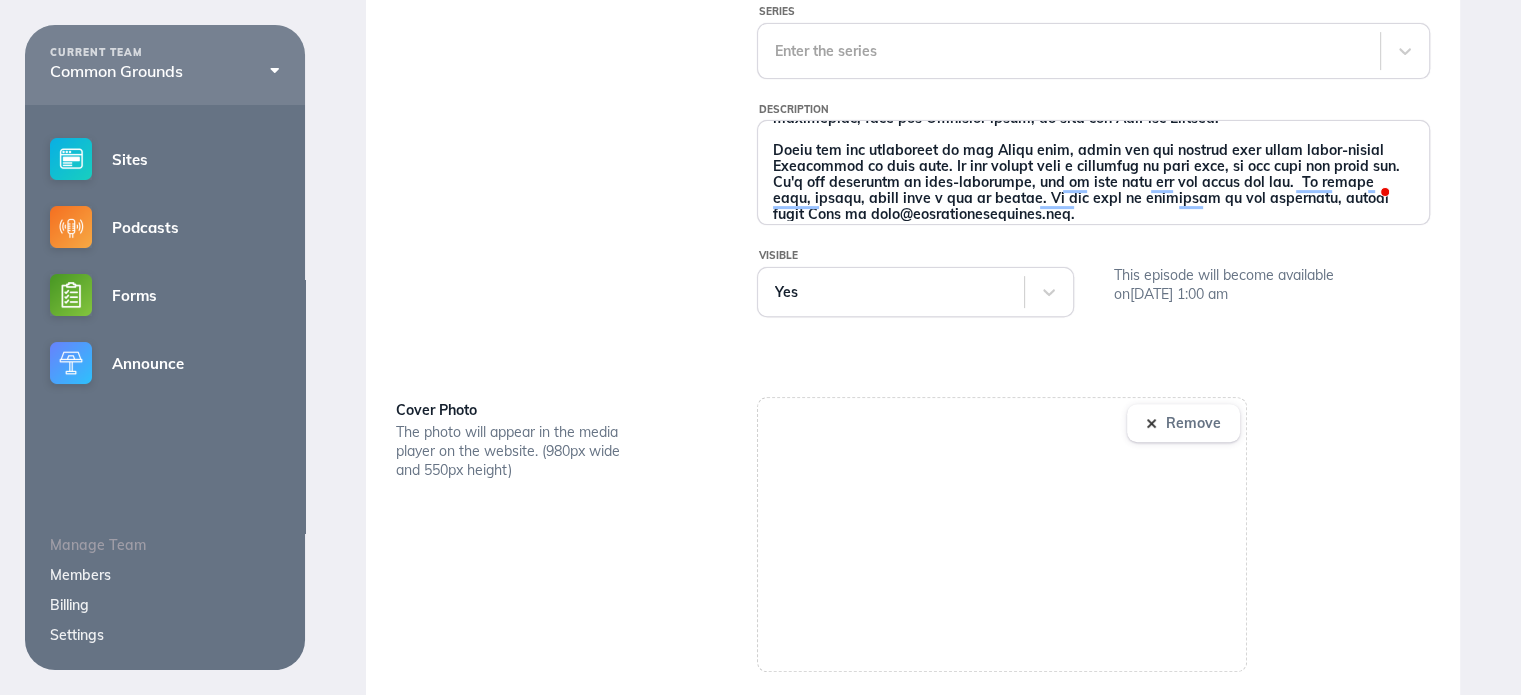 scroll, scrollTop: 80, scrollLeft: 0, axis: vertical 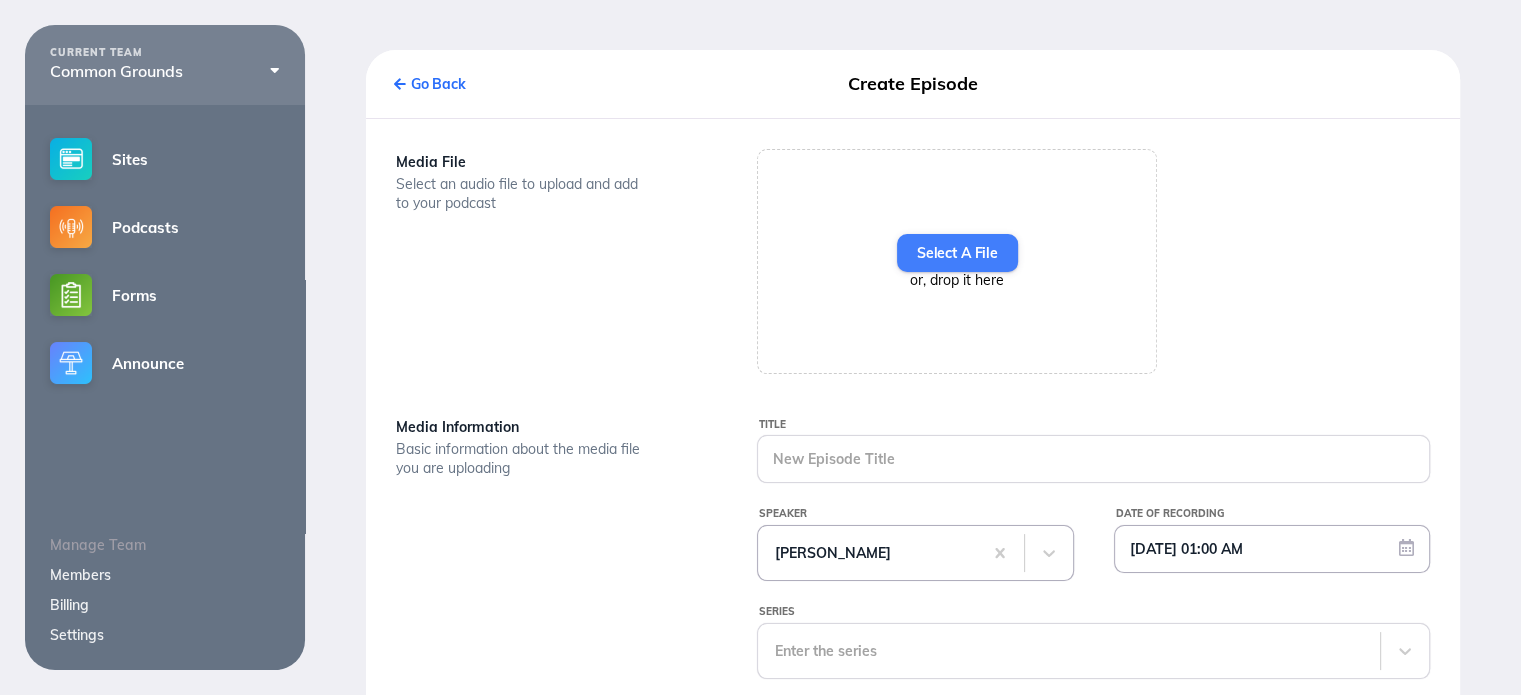 click on "Select A File" at bounding box center [957, 253] 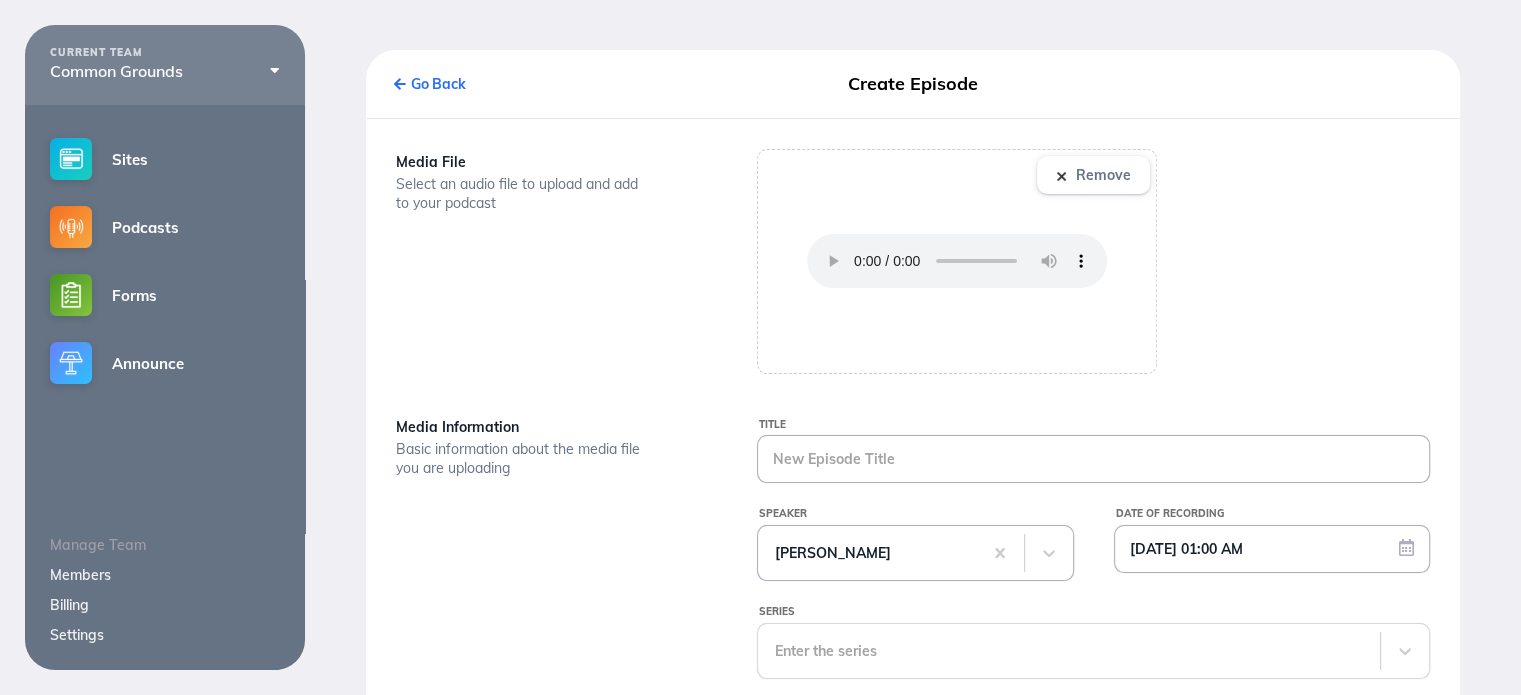 click on "Title" at bounding box center [1093, 459] 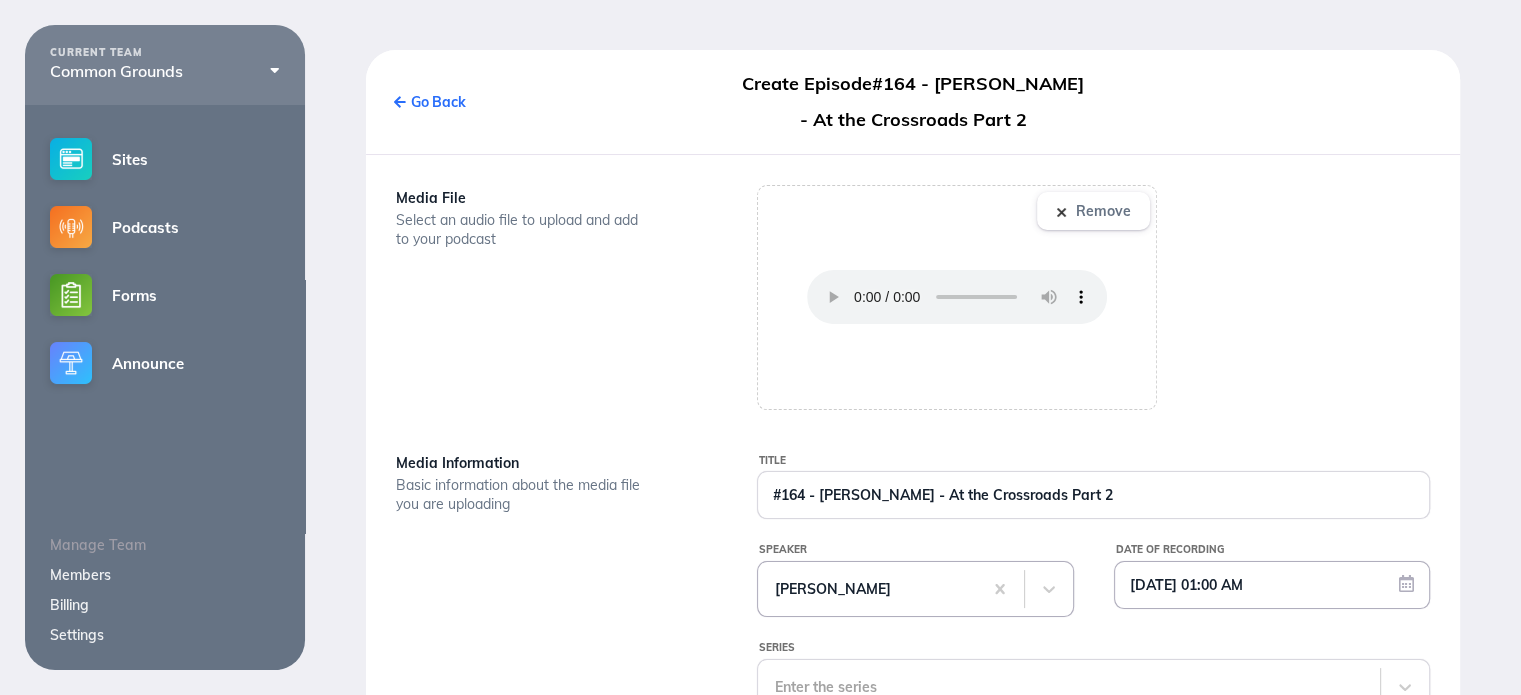 type on "#164 - [PERSON_NAME] - At the Crossroads Part 2" 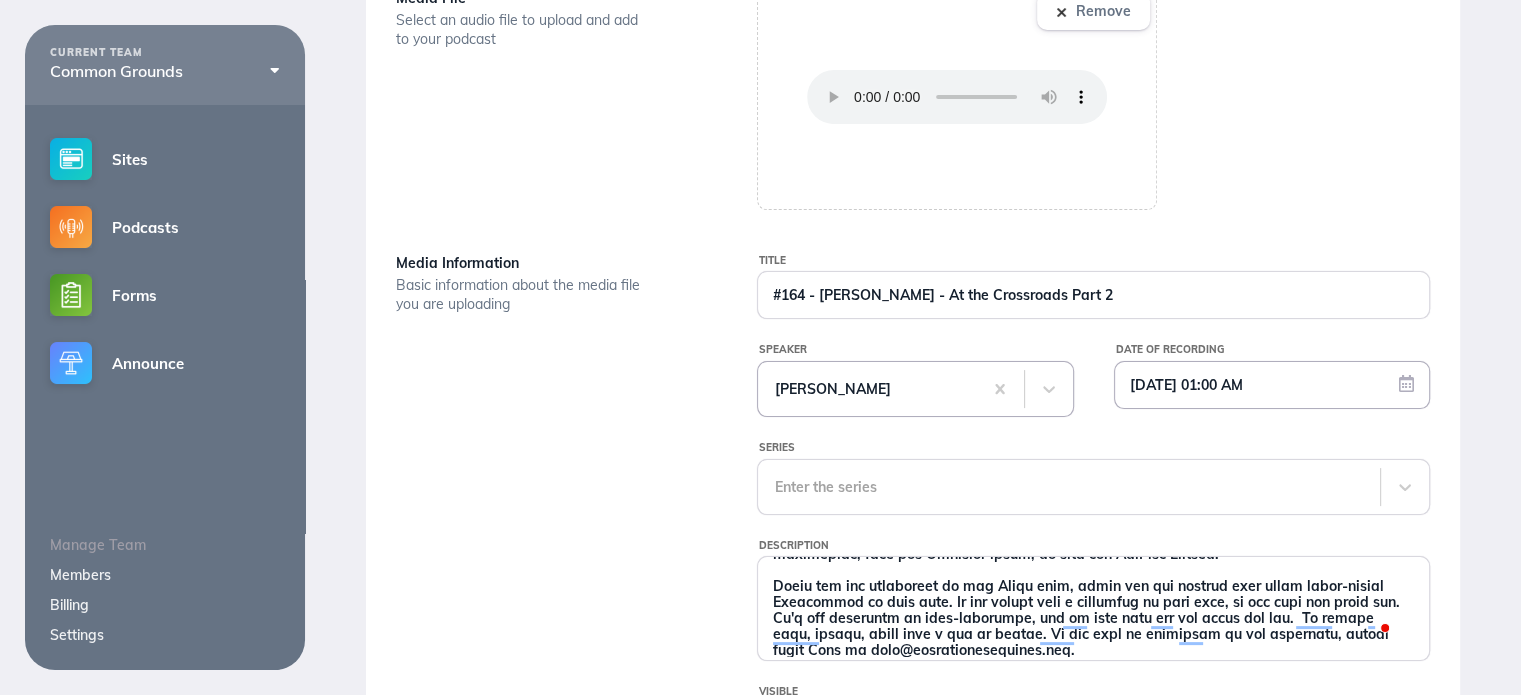 scroll, scrollTop: 0, scrollLeft: 0, axis: both 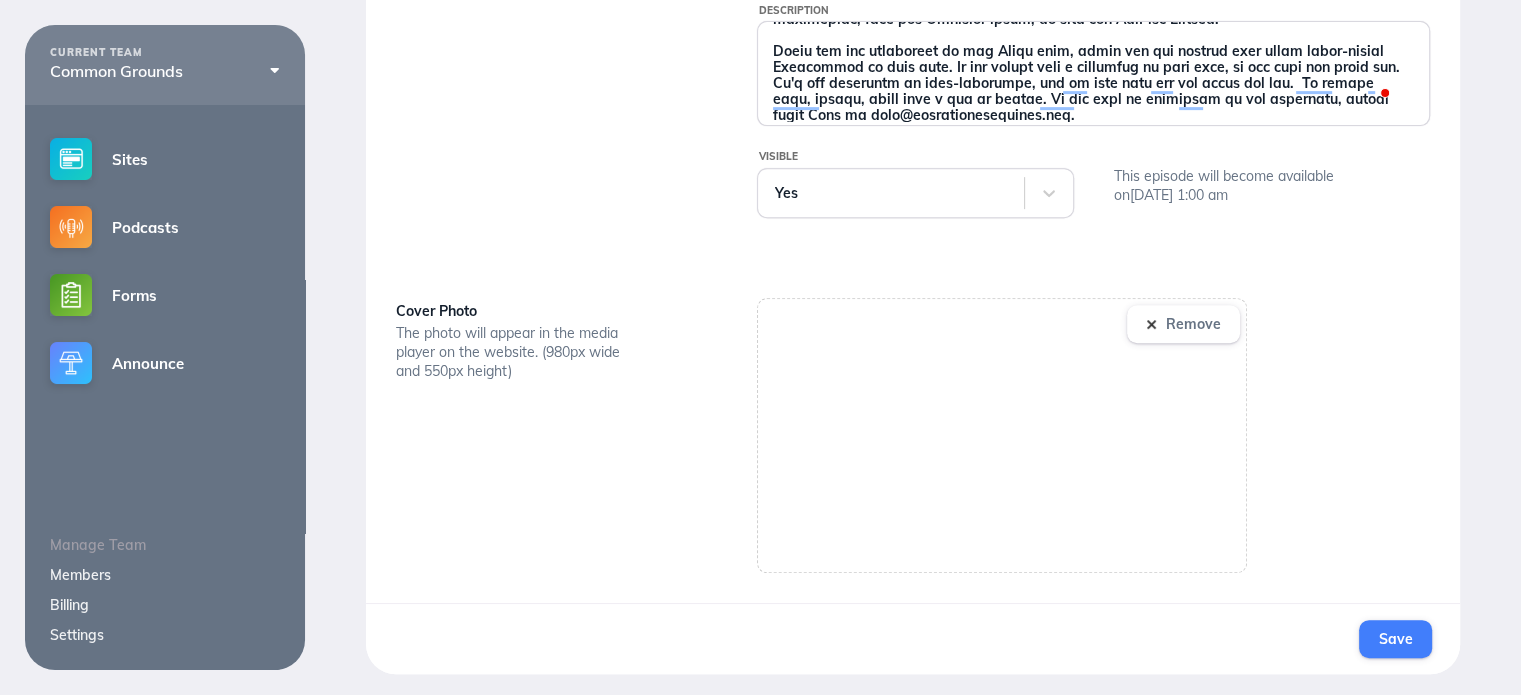 click on "Save" at bounding box center (1395, 639) 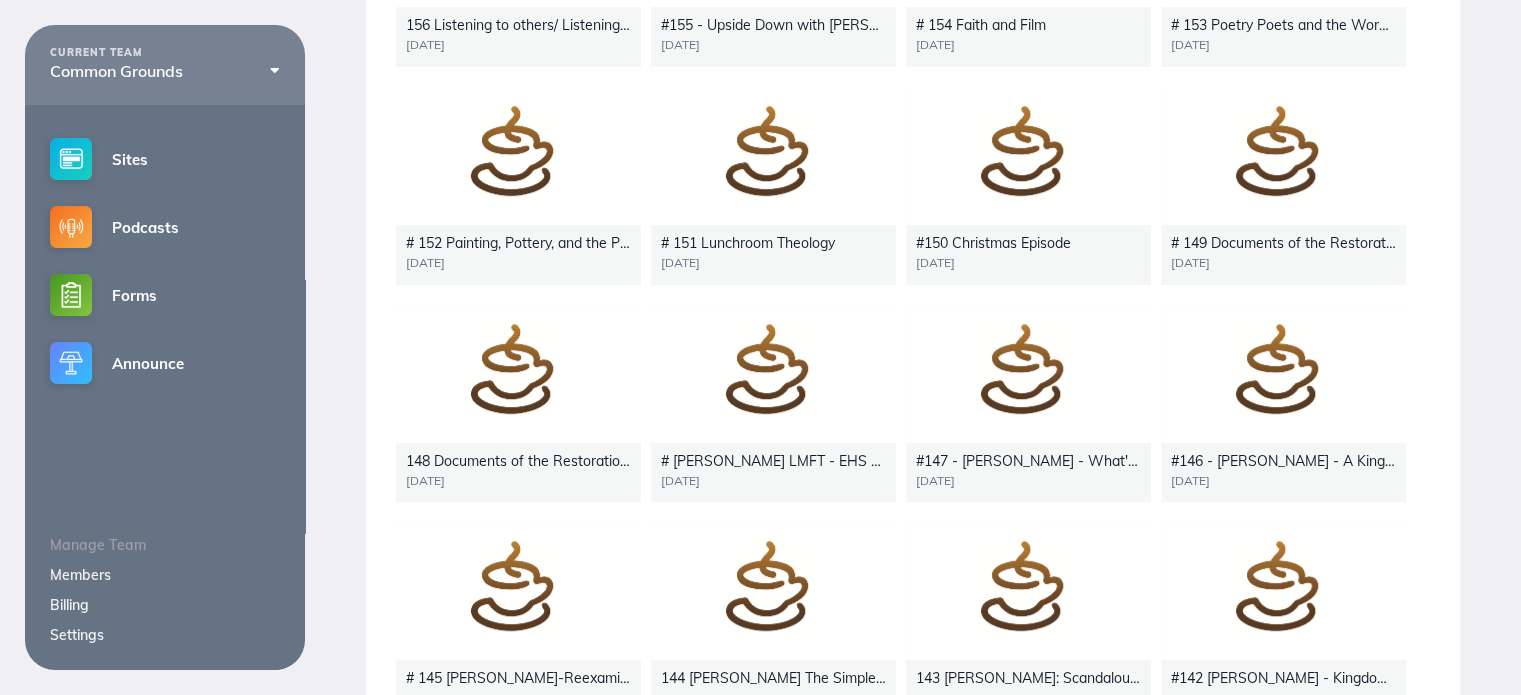 click at bounding box center (773, 374) 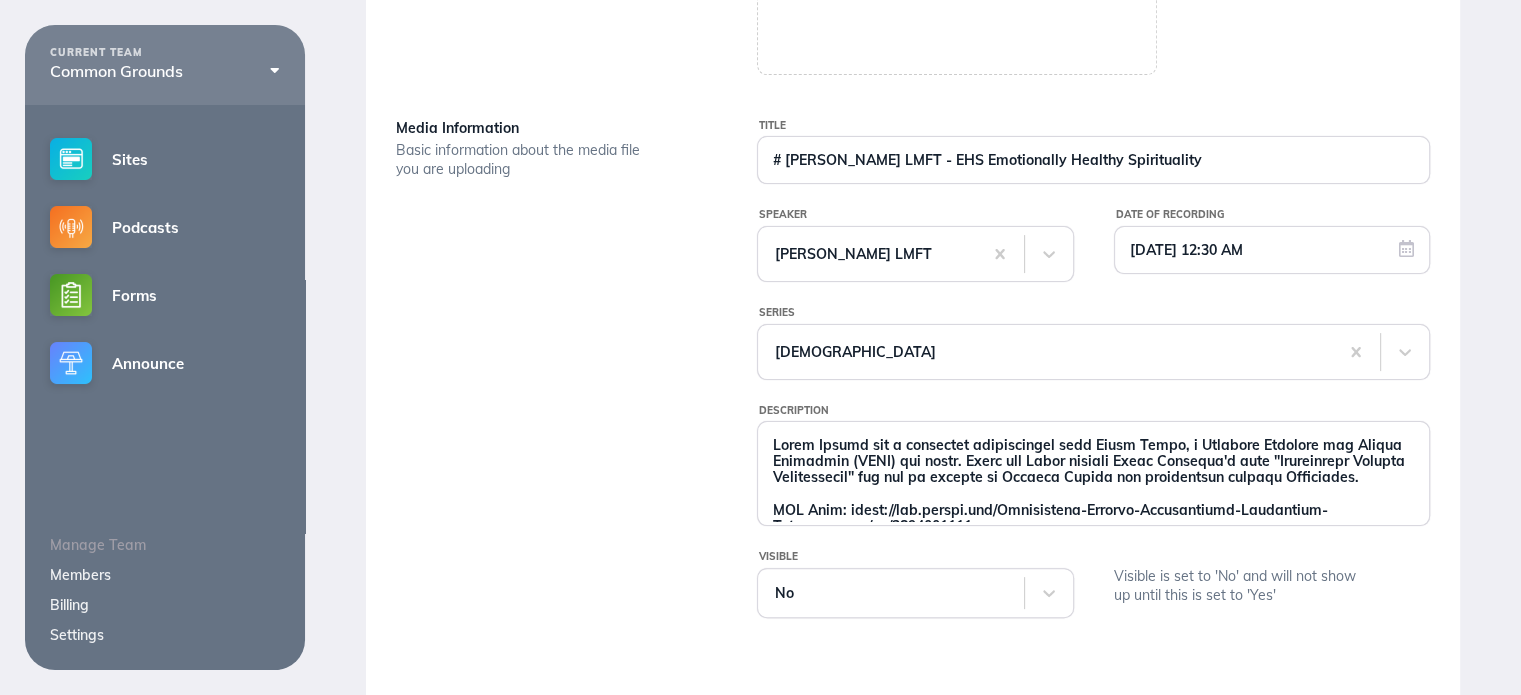 scroll, scrollTop: 215, scrollLeft: 0, axis: vertical 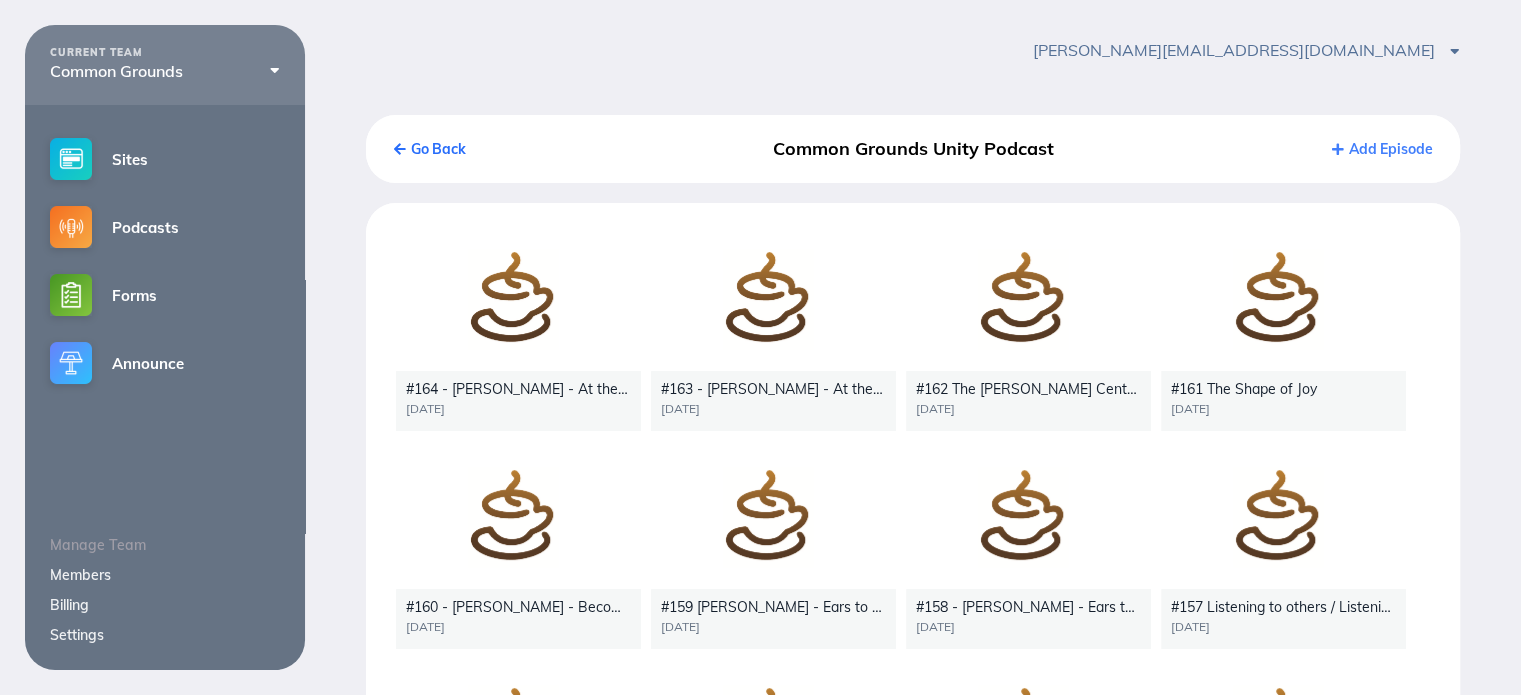 click at bounding box center [518, 302] 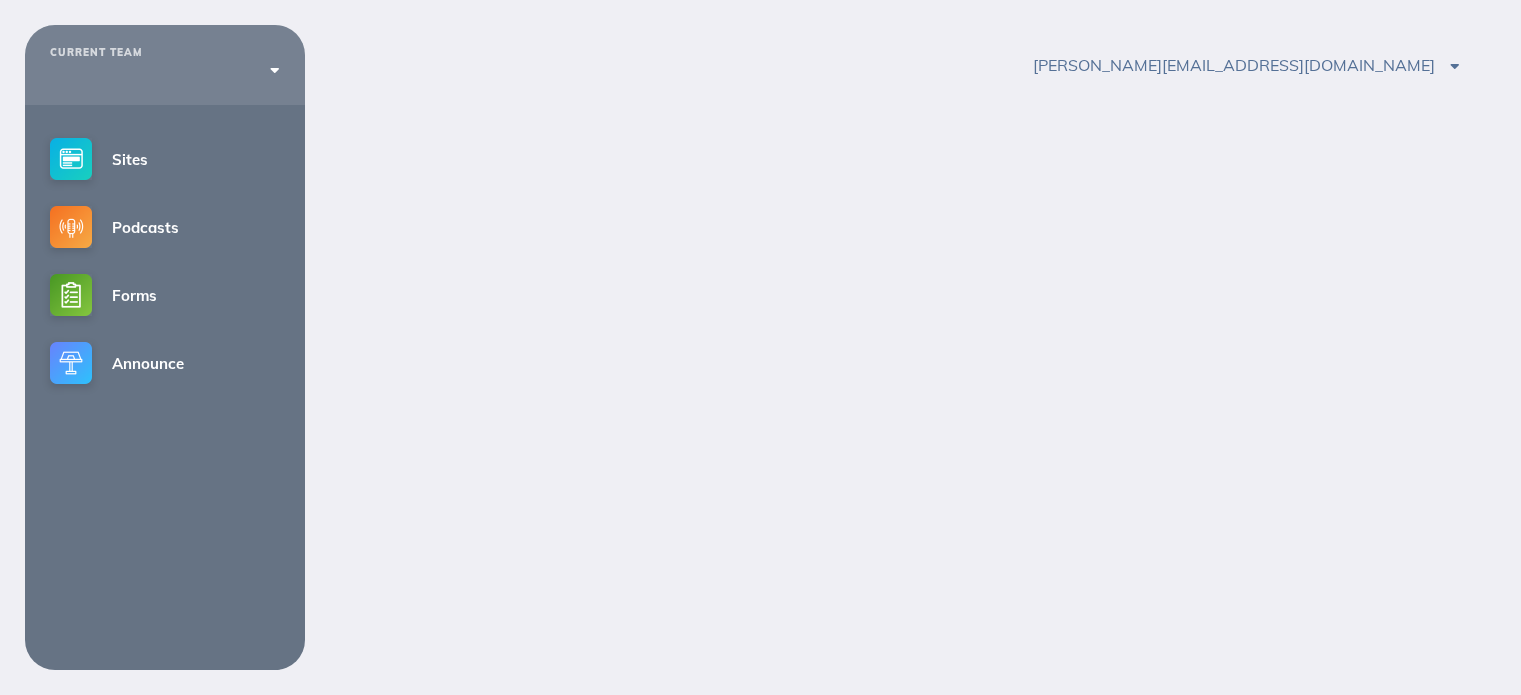 scroll, scrollTop: 15, scrollLeft: 0, axis: vertical 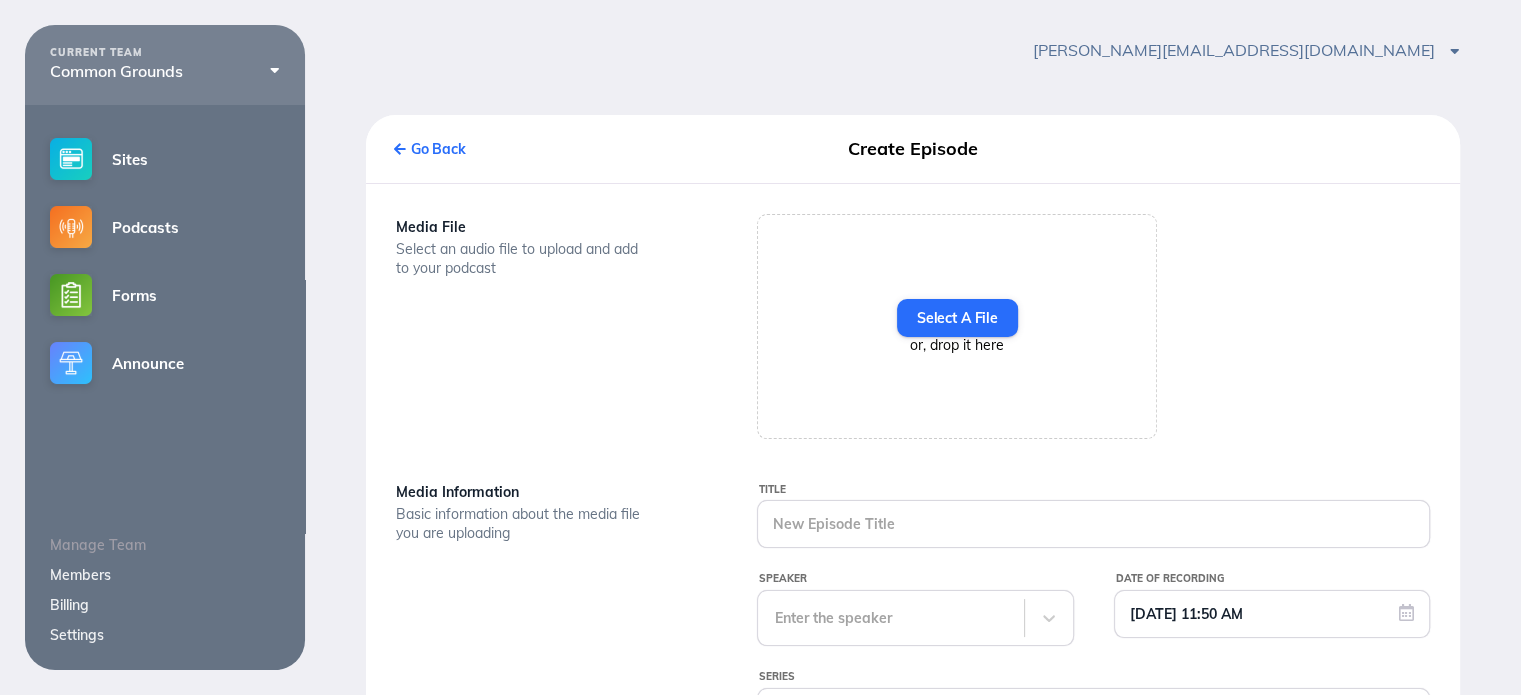 type on "#164 - [PERSON_NAME] - At the Crossroads Part 2" 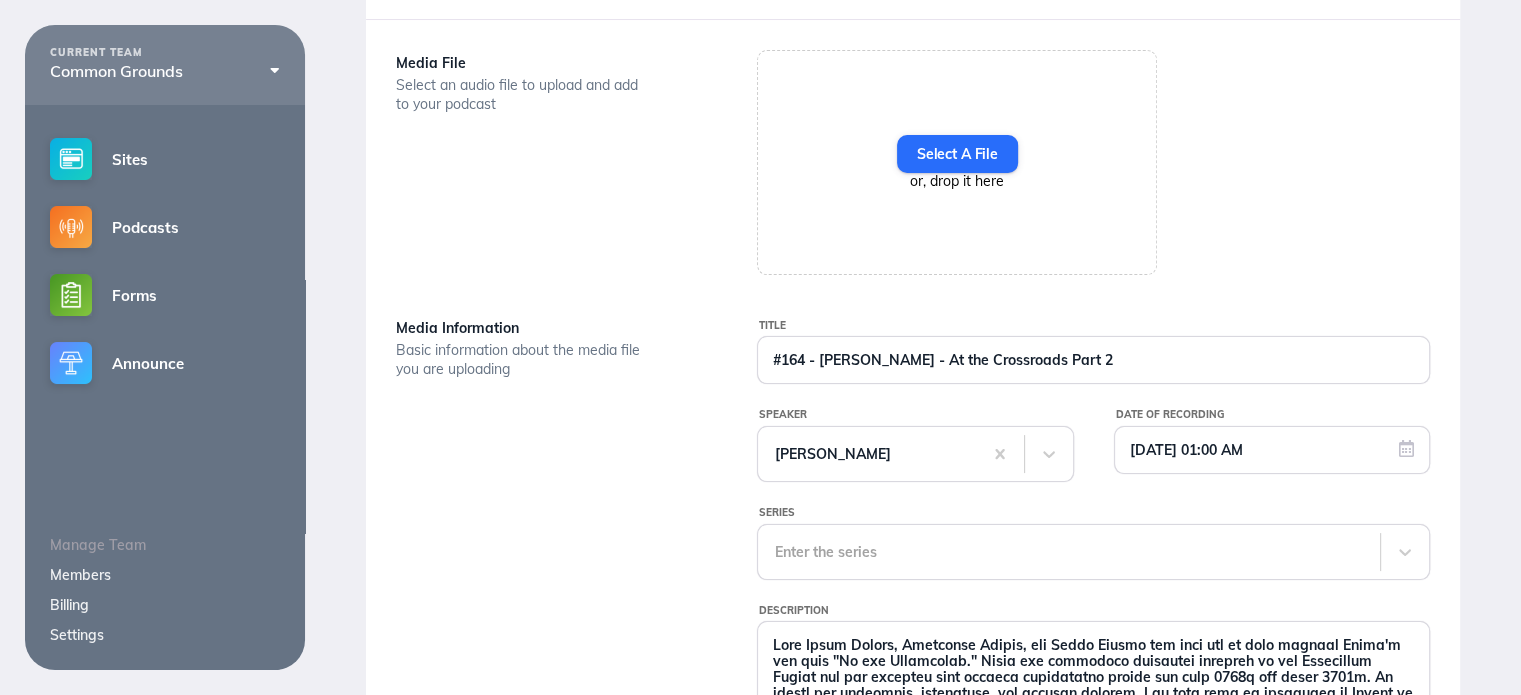 scroll, scrollTop: 315, scrollLeft: 0, axis: vertical 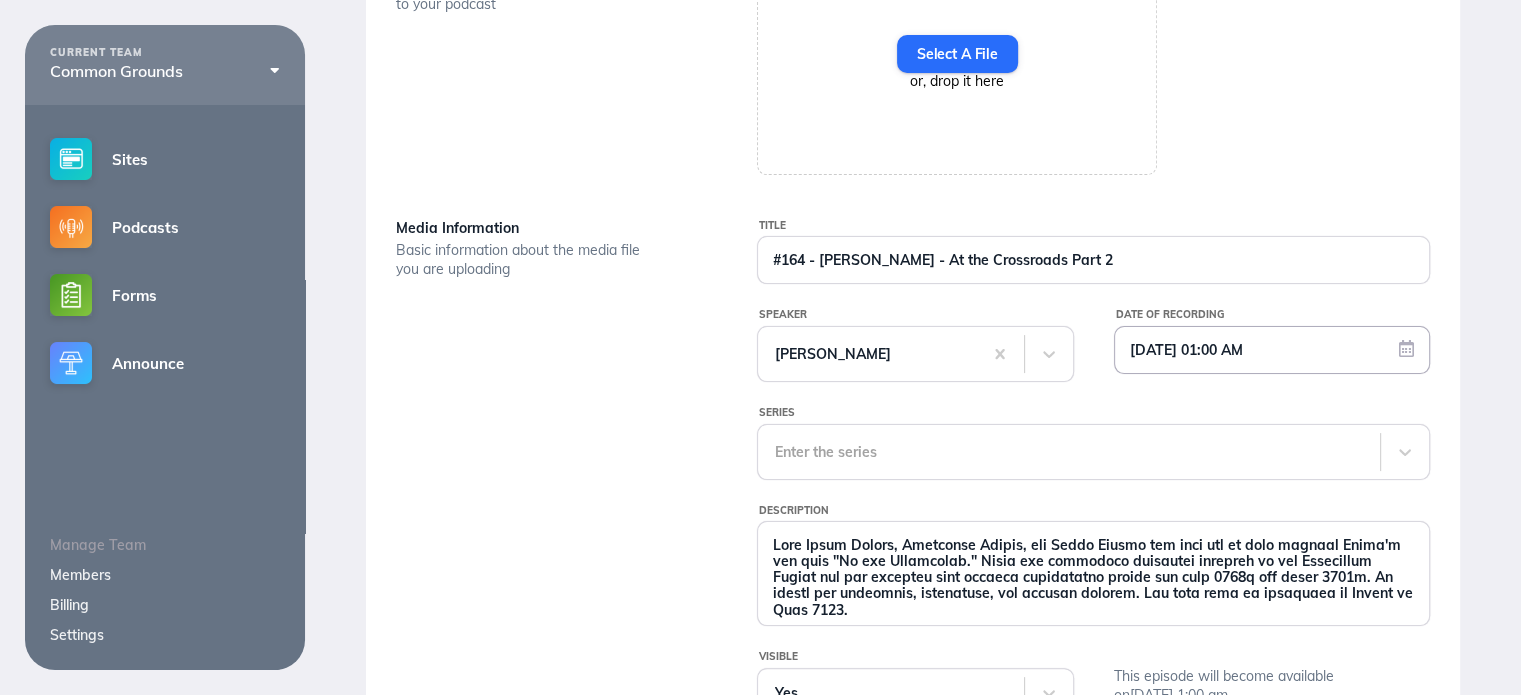 click on "[DATE] 01:00 AM" at bounding box center (1272, 350) 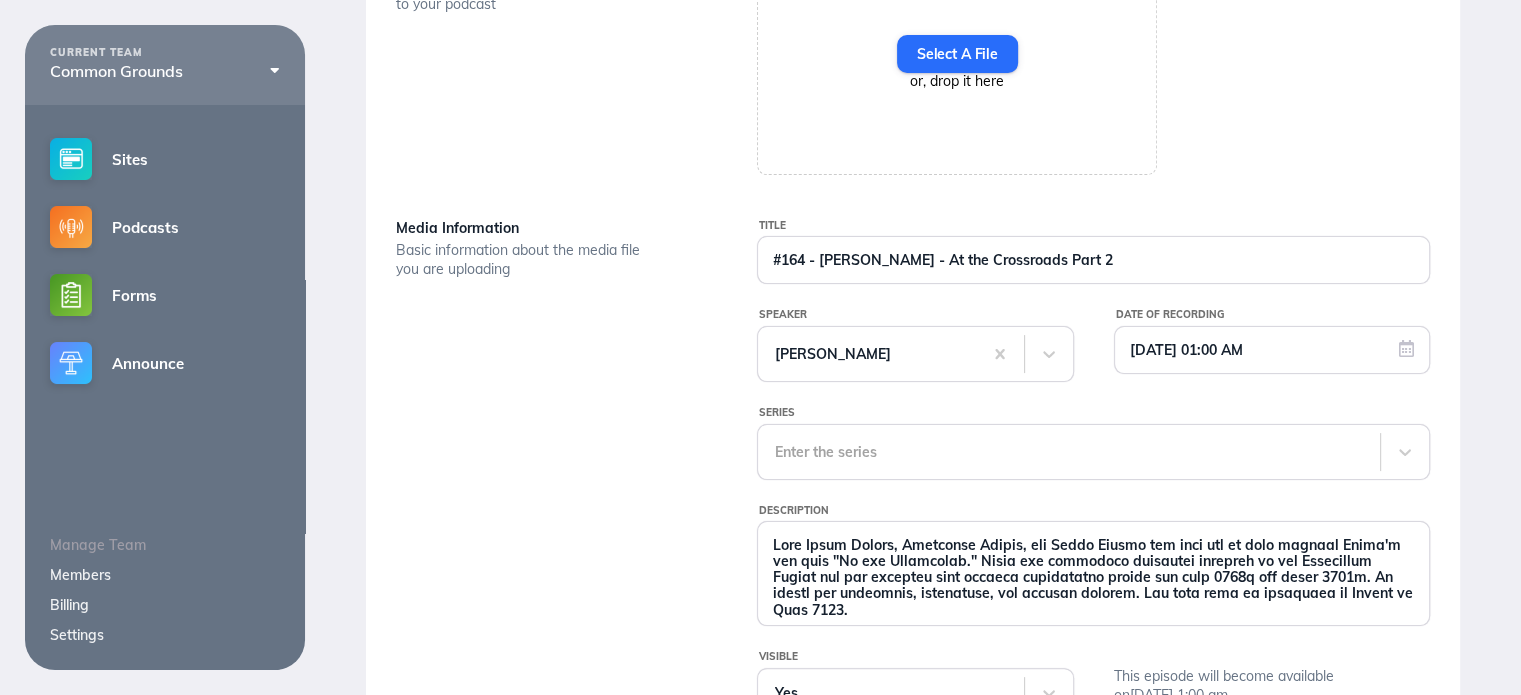 click on "Select A File or, drop it here" at bounding box center [1093, 62] 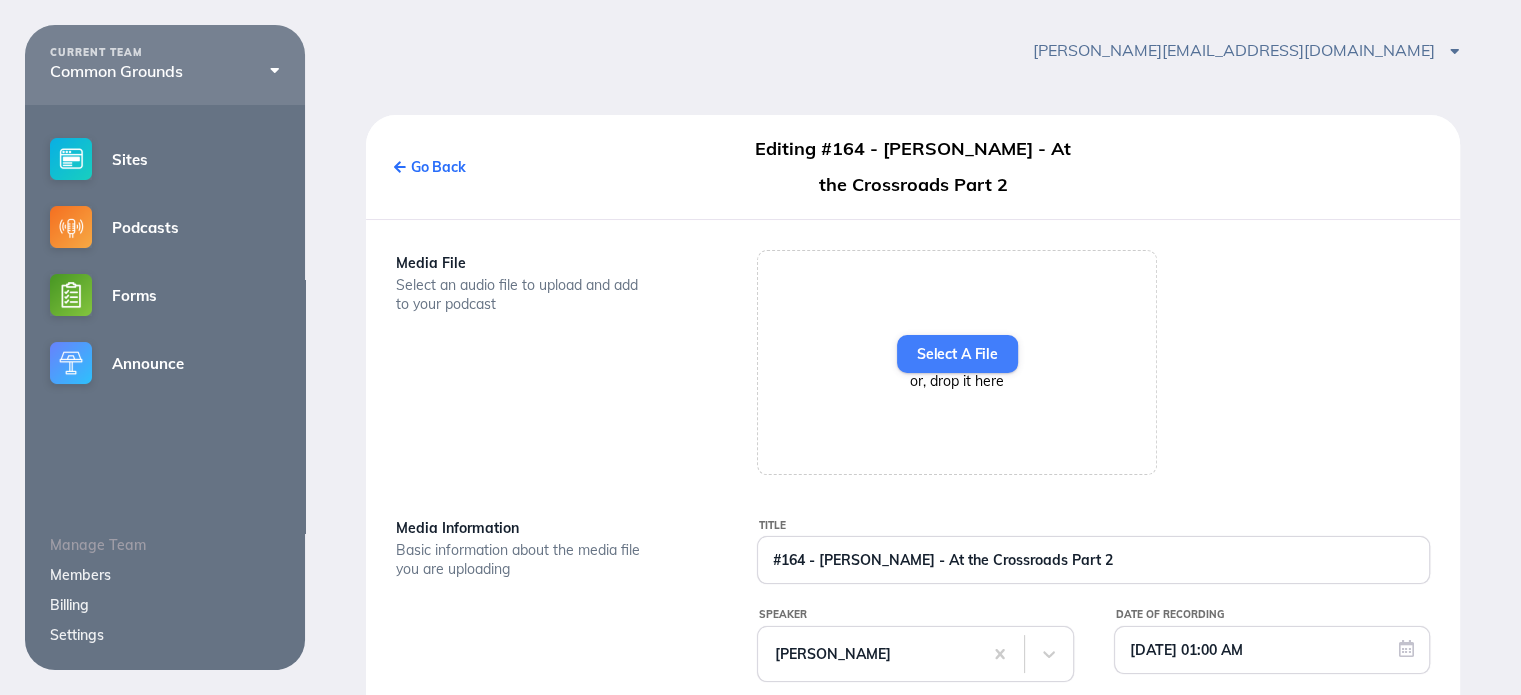 click on "Select A File" at bounding box center [957, 354] 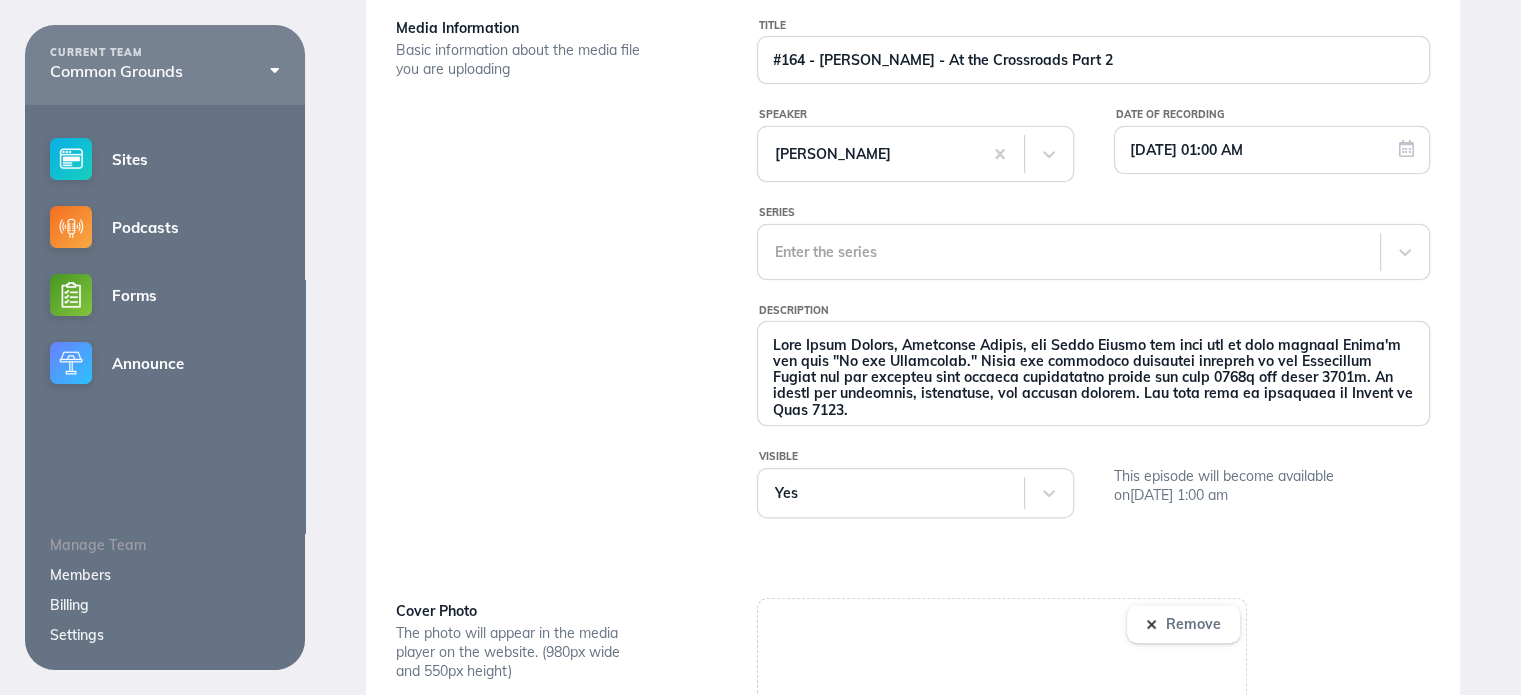 scroll, scrollTop: 815, scrollLeft: 0, axis: vertical 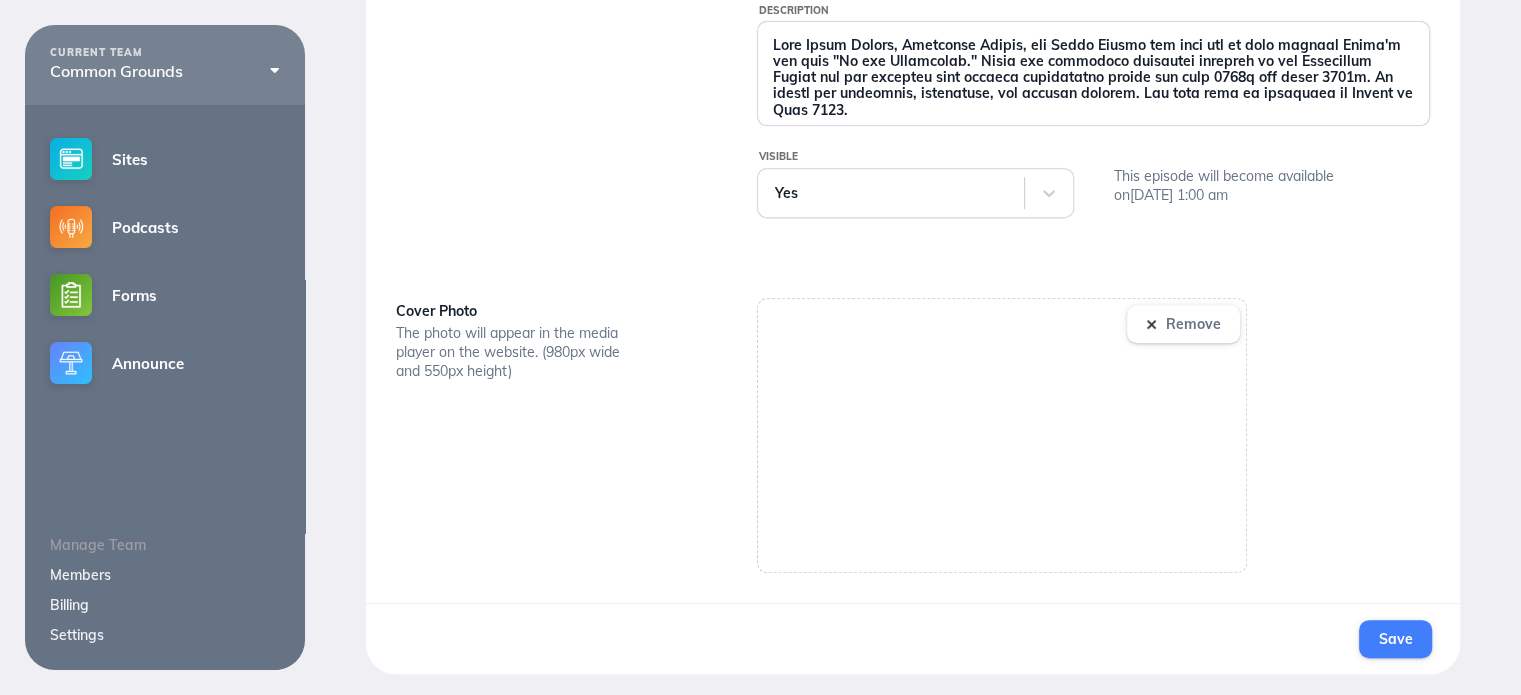 click on "Save" at bounding box center (1395, 639) 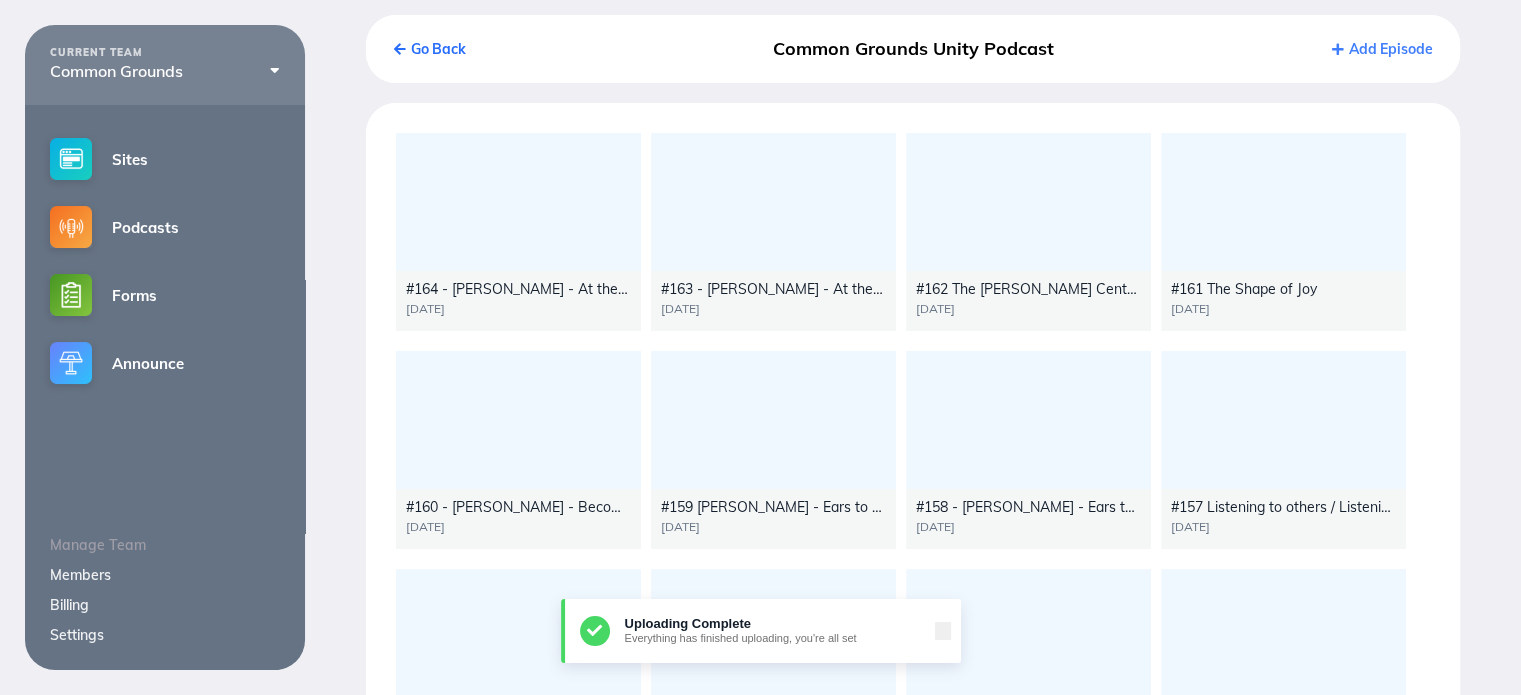 scroll, scrollTop: 0, scrollLeft: 0, axis: both 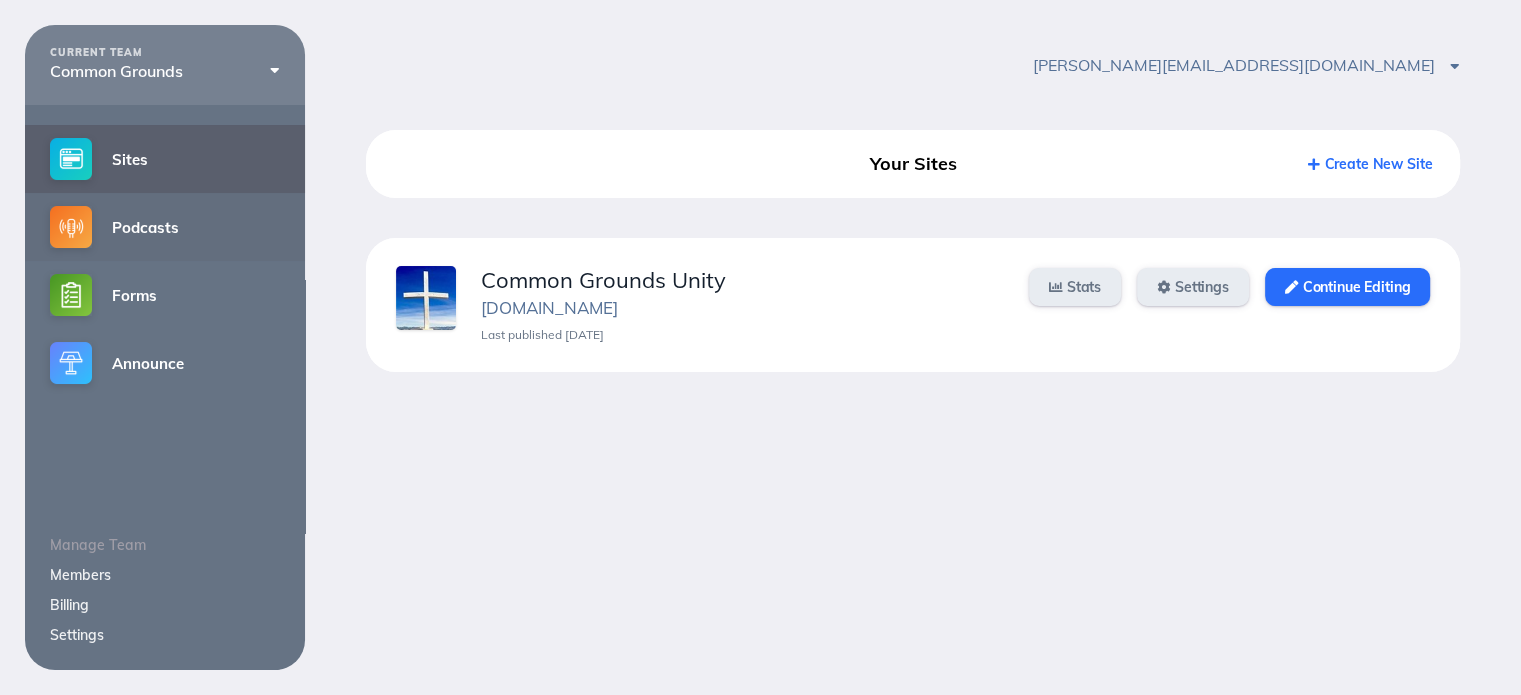 click on "Podcasts" at bounding box center [165, 227] 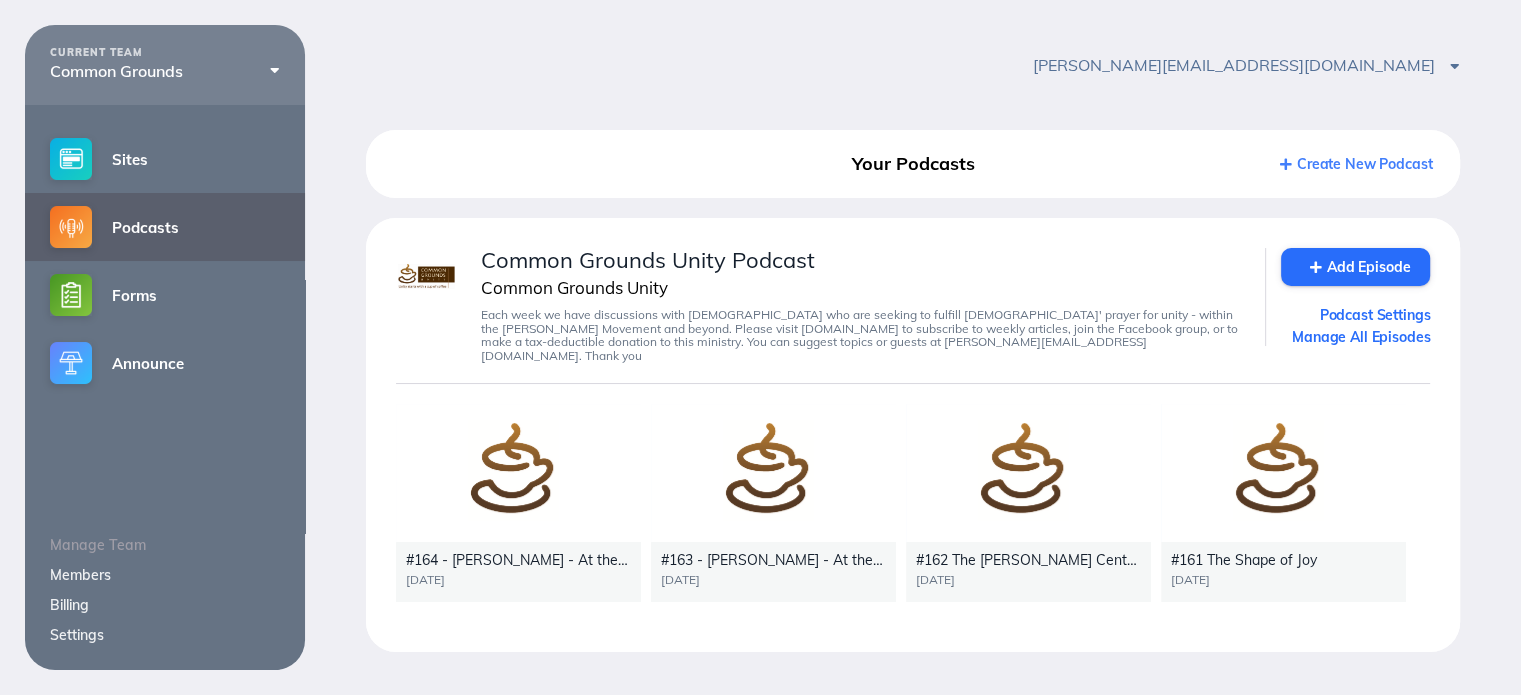click at bounding box center (518, 473) 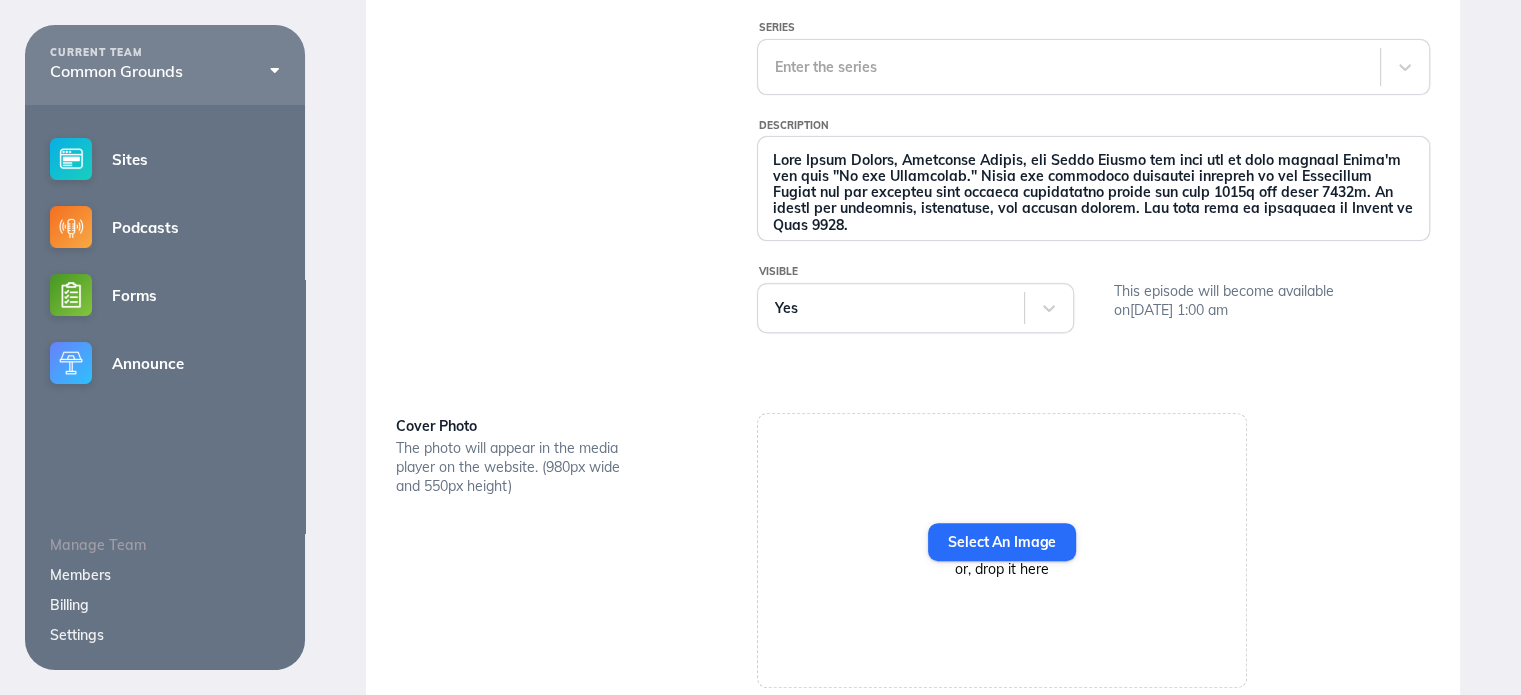 scroll, scrollTop: 0, scrollLeft: 0, axis: both 